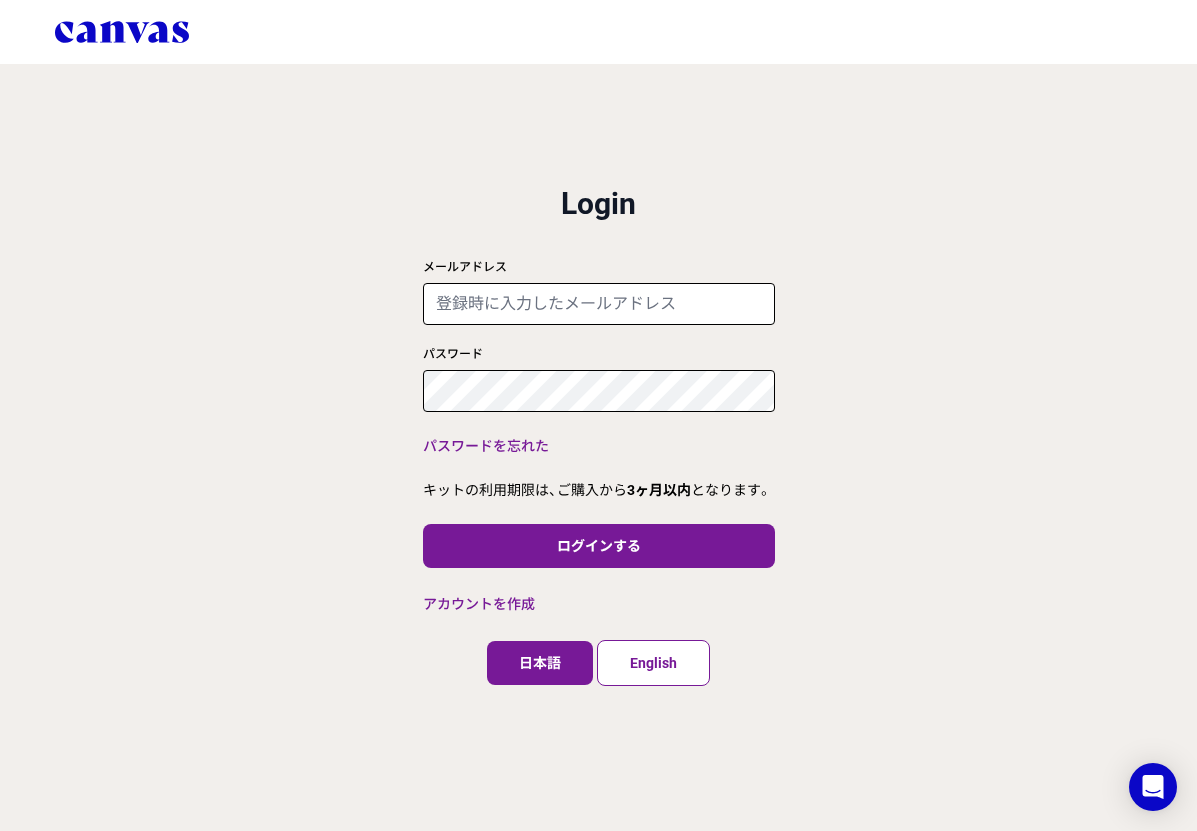 scroll, scrollTop: 0, scrollLeft: 0, axis: both 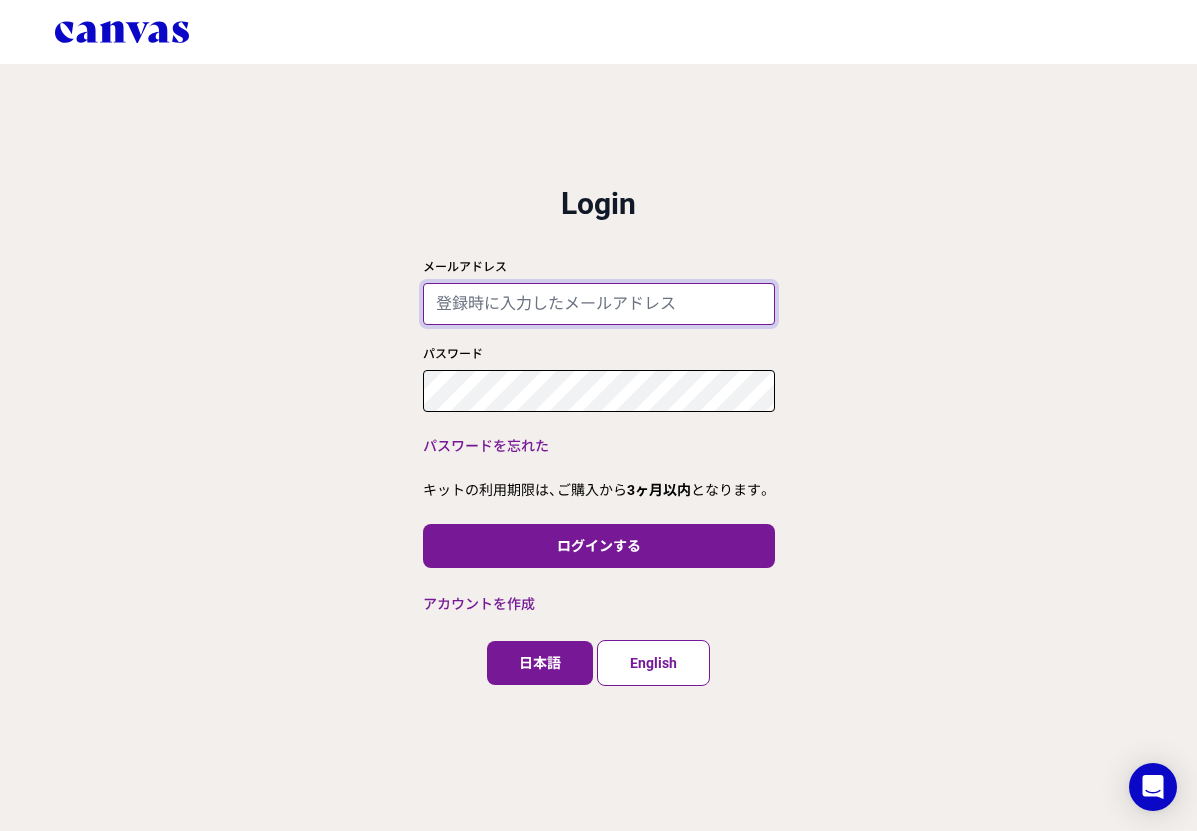 click on "メールアドレス" at bounding box center (599, 304) 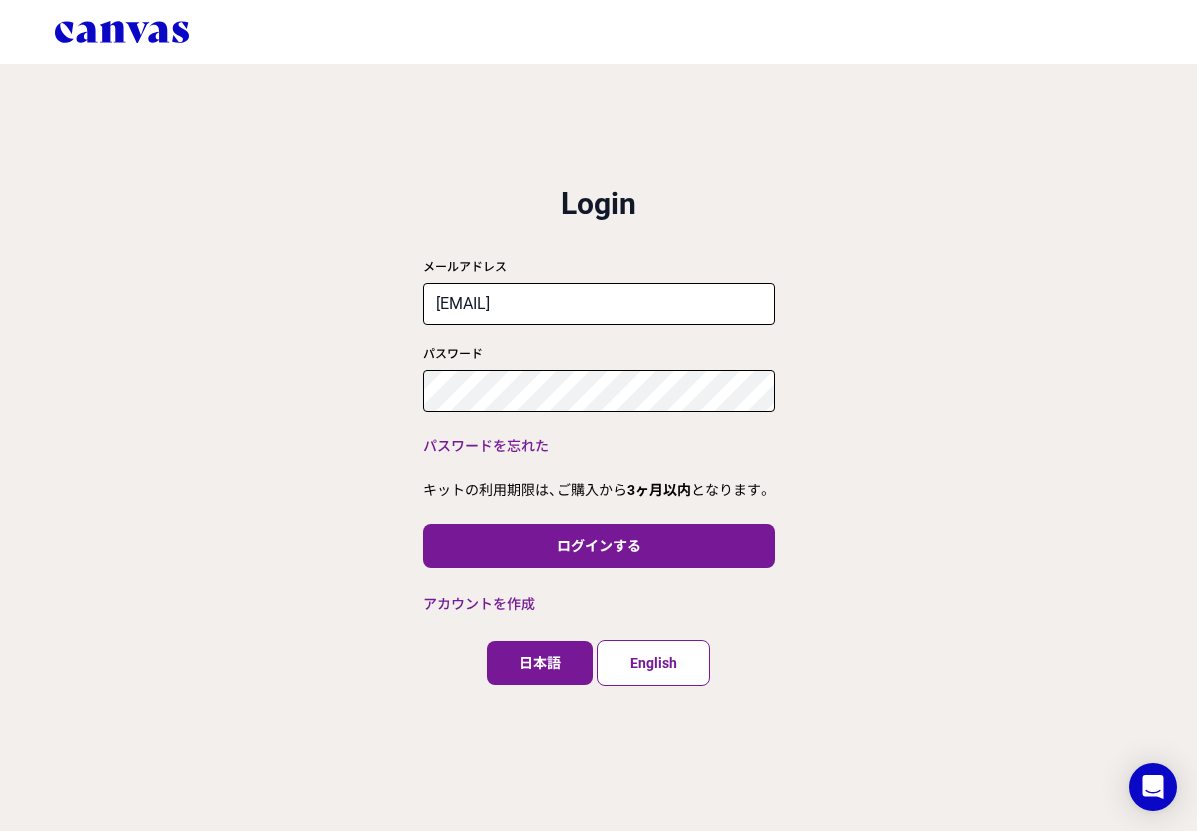 click on "close
ログイン
利用規約
プライバシーポリシー
Login
メールアドレス       [EMAIL]           パスワード
パスワードを忘れた
キットの利用期限は、ご購入から 3ヶ月以内 となります。
ログインする
アカウントを作成
日本語
English" at bounding box center (598, 415) 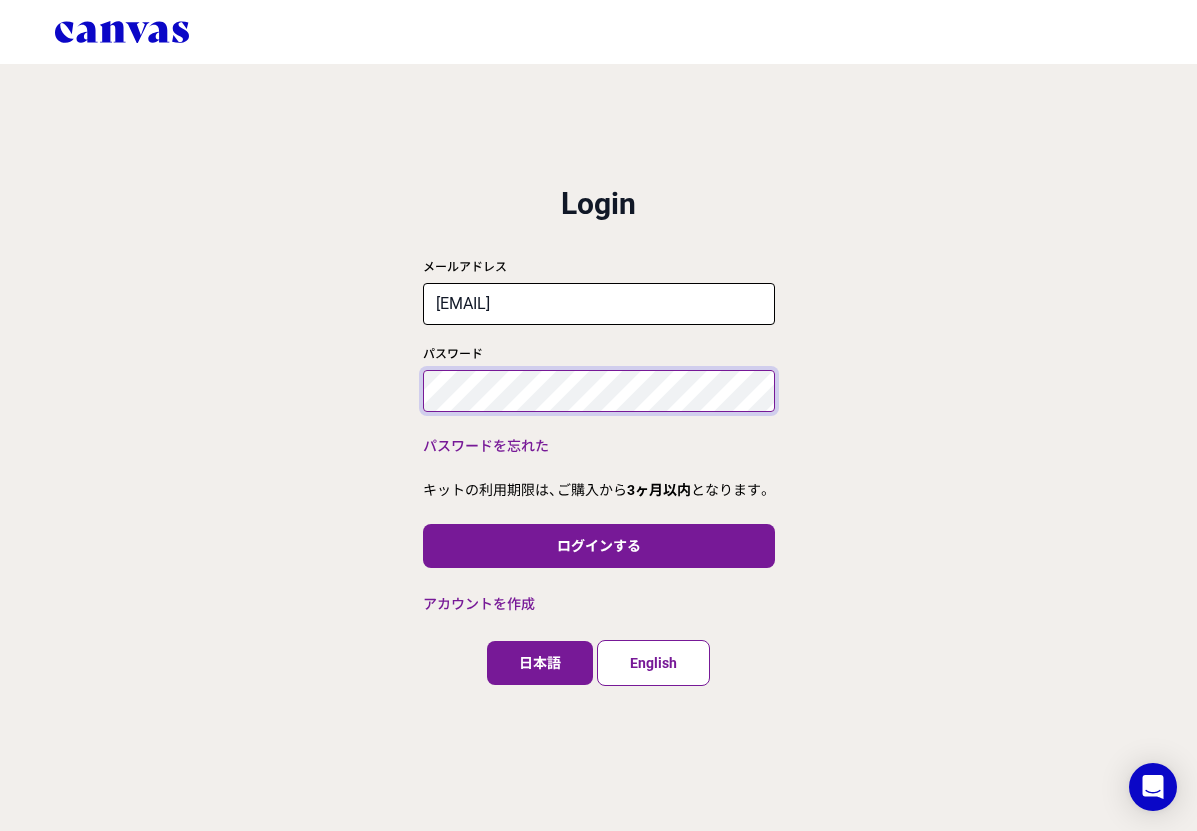 click on "close
ログイン
利用規約
プライバシーポリシー
Login
メールアドレス       [EMAIL]           パスワード
パスワードを忘れた
キットの利用期限は、ご購入から 3ヶ月以内 となります。
ログインする
アカウントを作成
日本語
English" at bounding box center (598, 415) 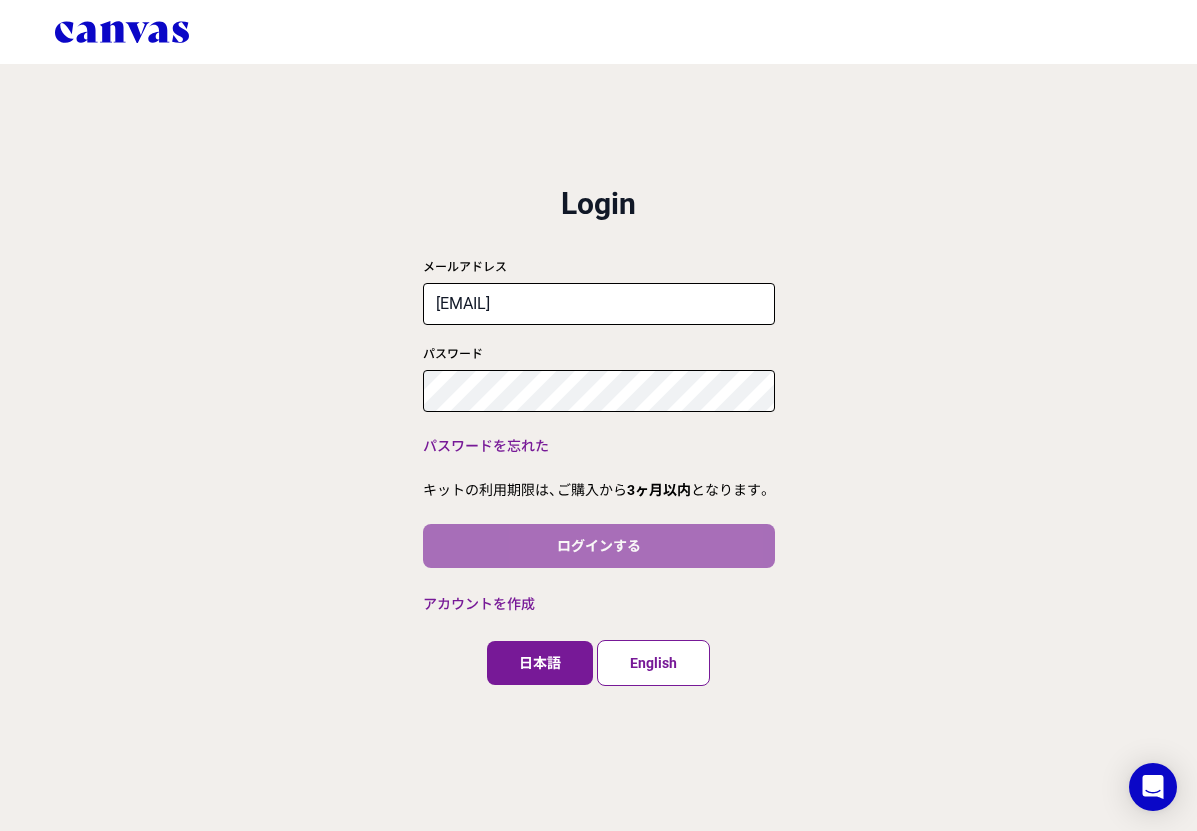 click on "ログインする" at bounding box center (599, 546) 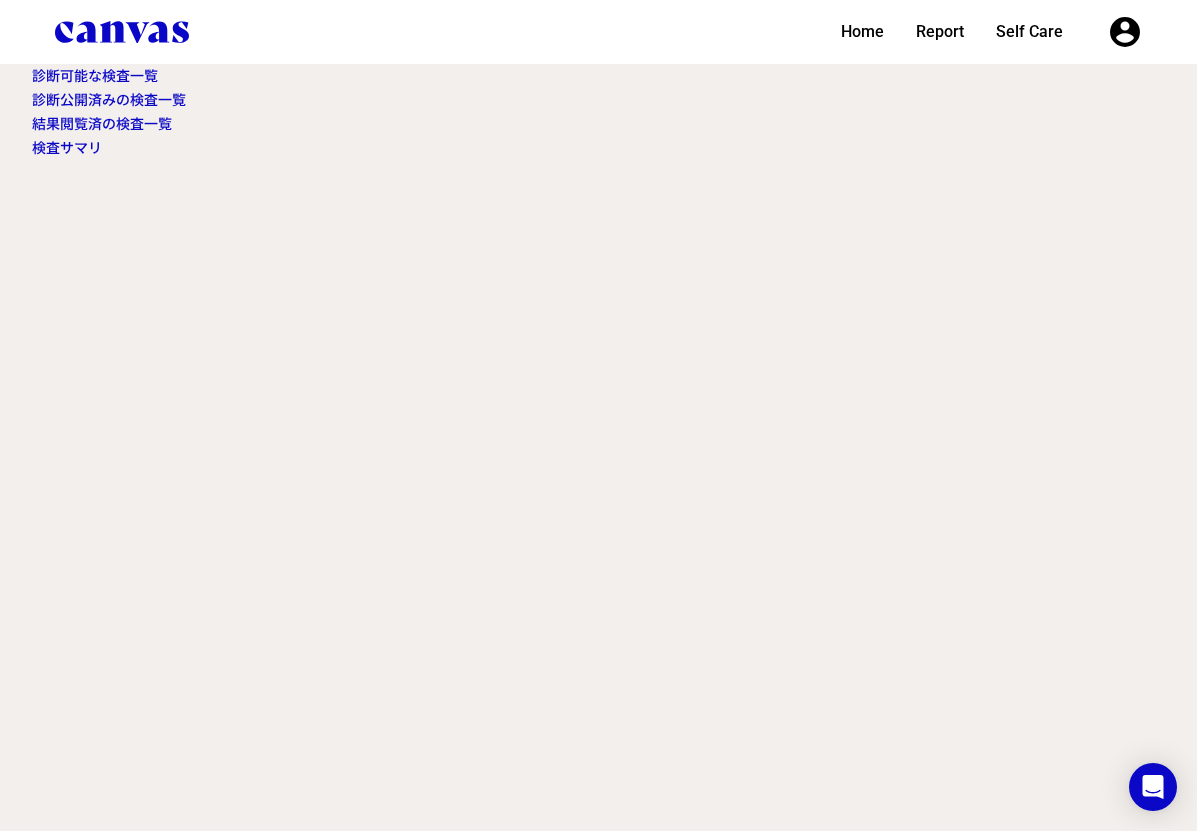click on "診断可能な検査一覧" at bounding box center [598, 76] 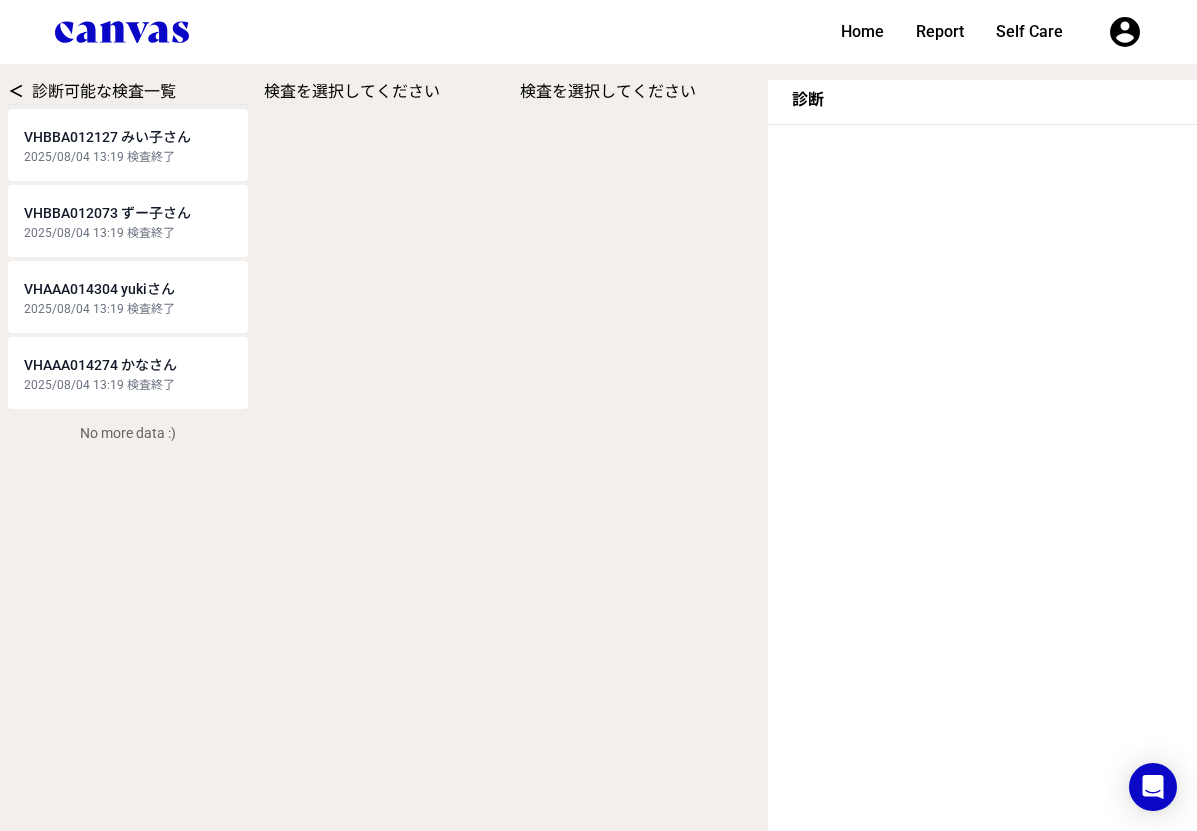 click on "VHAAA014274
かなさん" at bounding box center (100, 365) 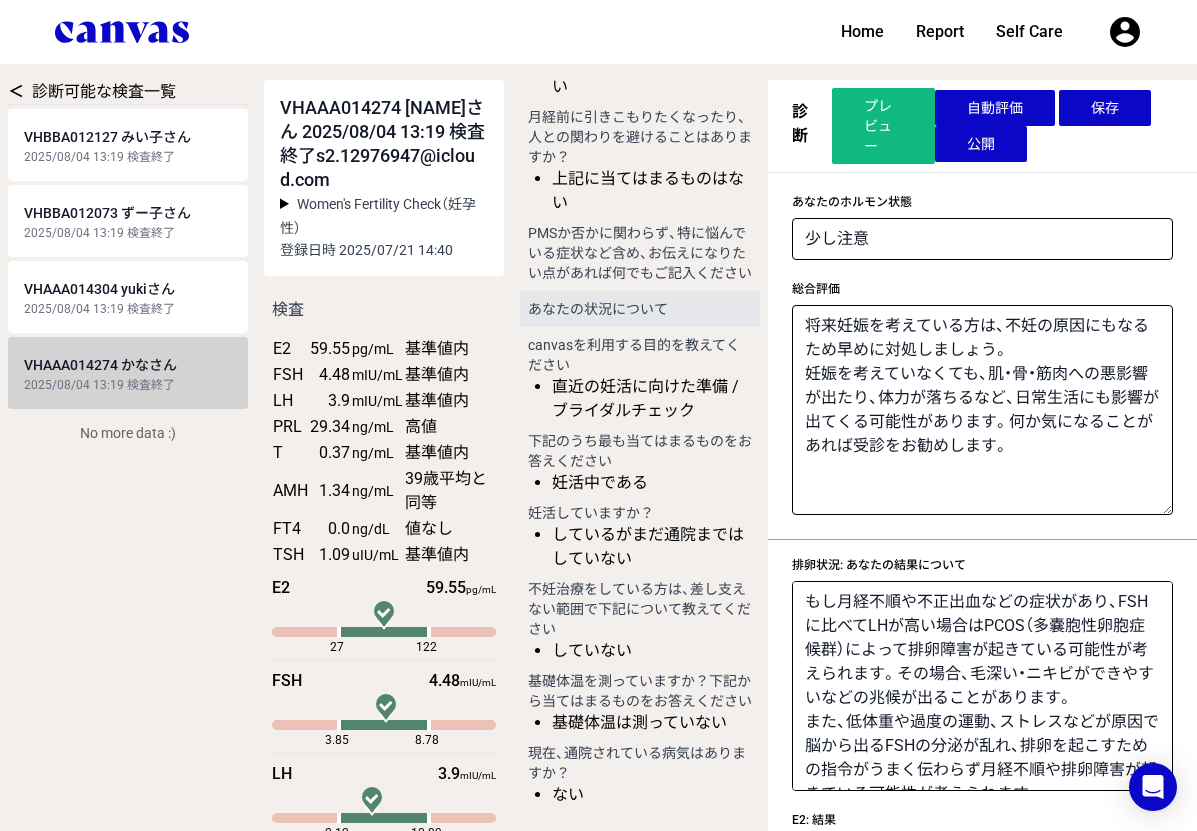 scroll, scrollTop: 2319, scrollLeft: 0, axis: vertical 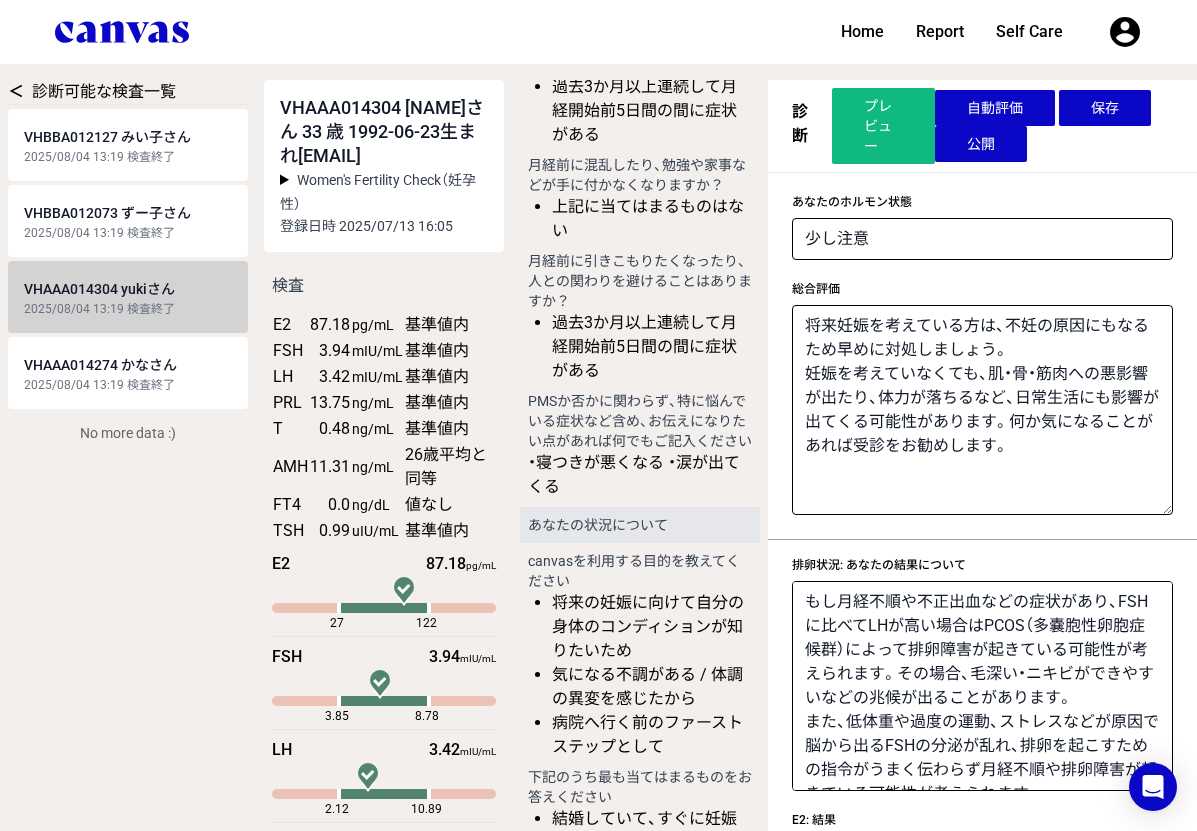 select on "1" 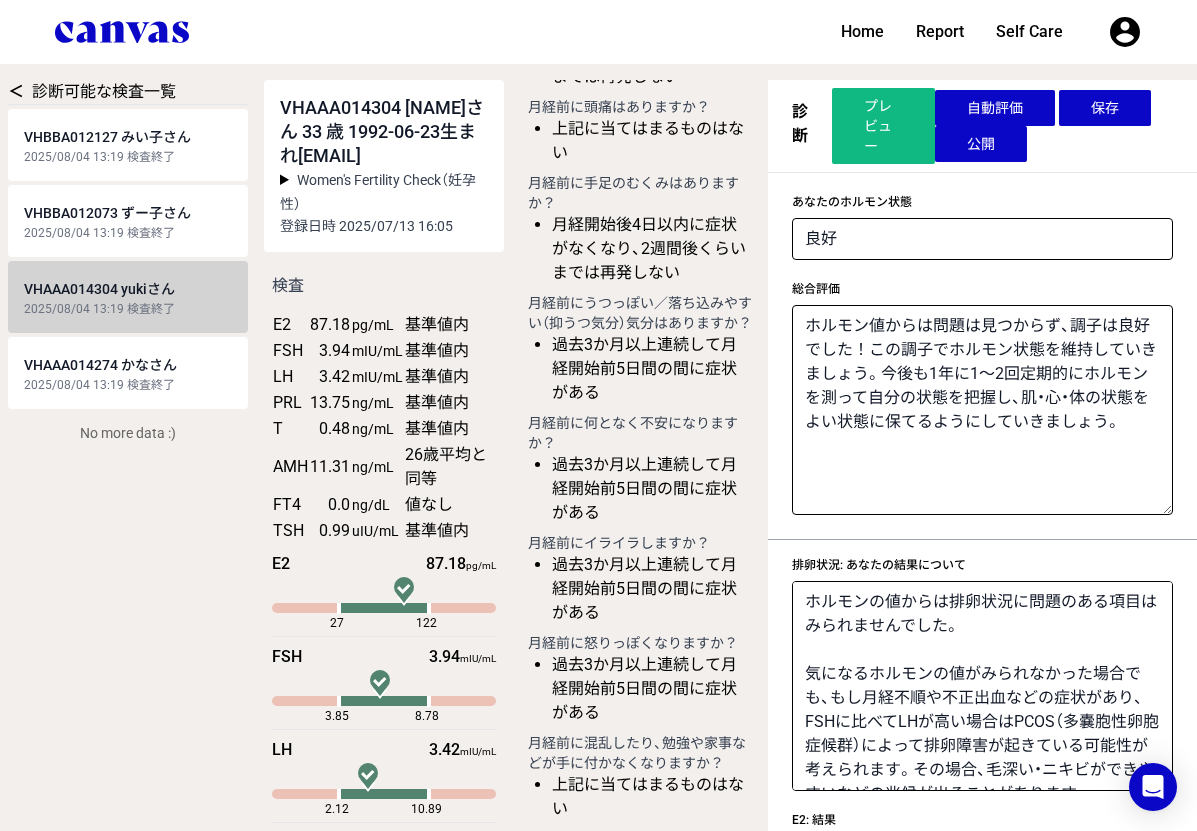 scroll, scrollTop: 1740, scrollLeft: 0, axis: vertical 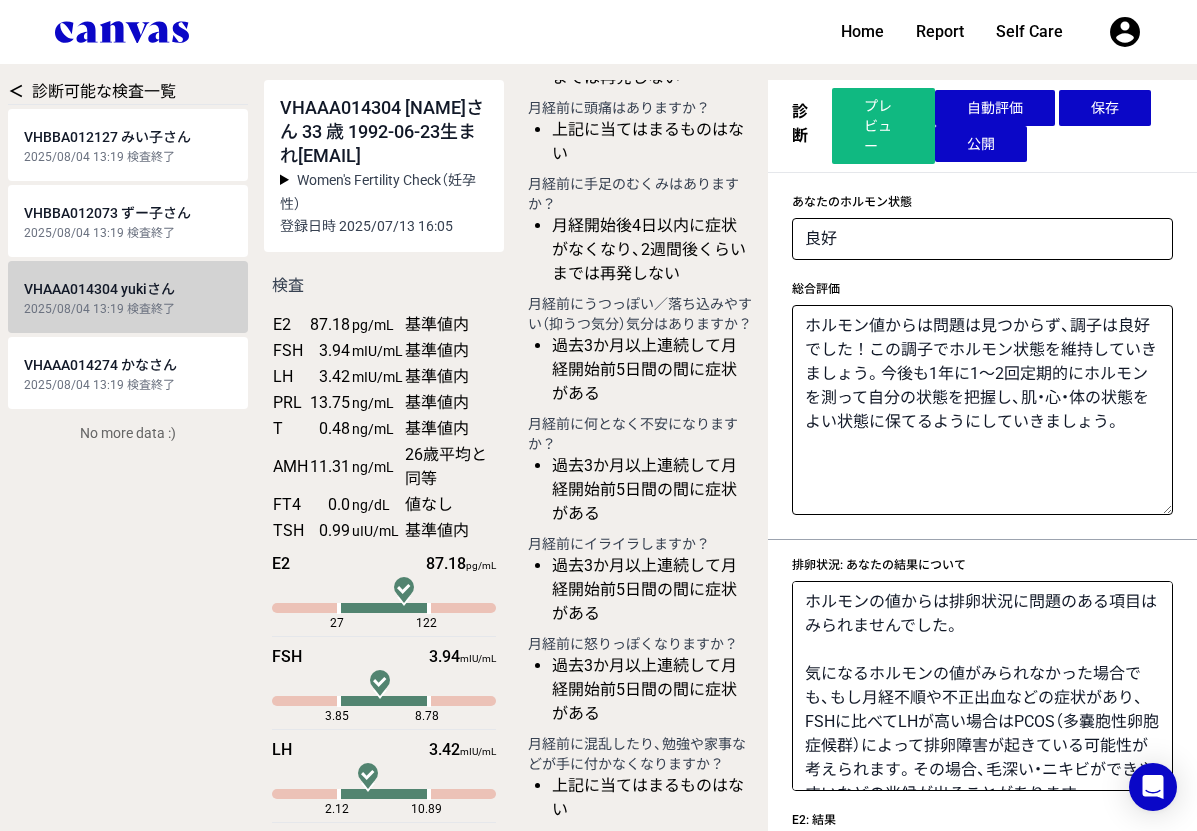 click on "2025/08/04 13:19 検査終了" at bounding box center [128, 233] 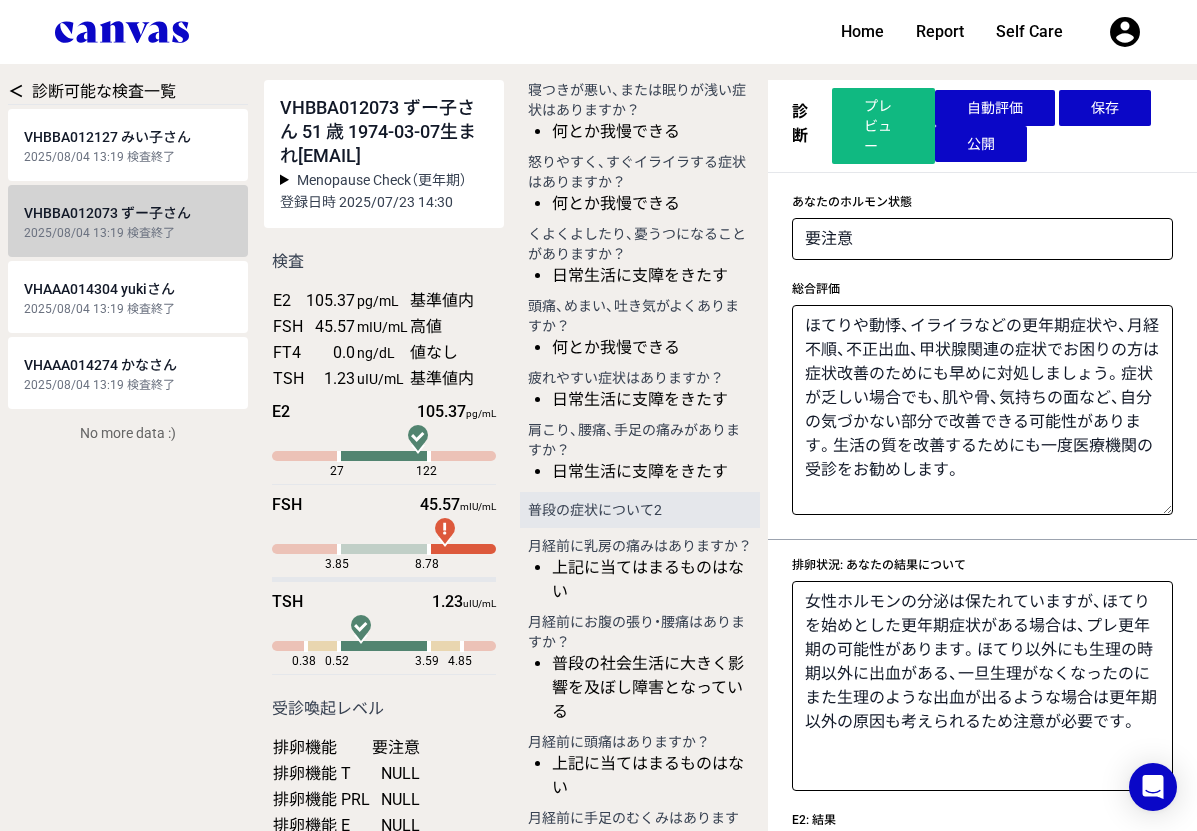 scroll, scrollTop: 1394, scrollLeft: 0, axis: vertical 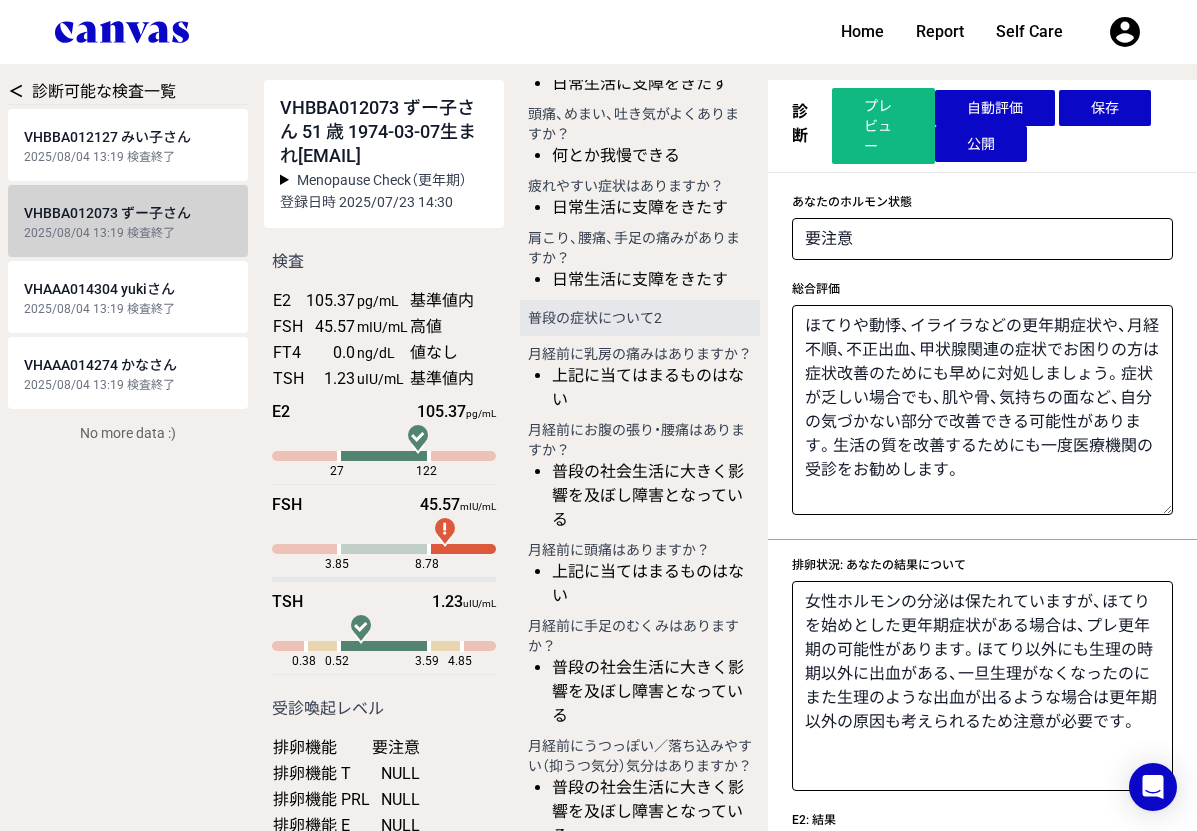 click on "VHBBA012127
[NAME]さん
2025/08/04 13:19 検査終了" at bounding box center [128, 145] 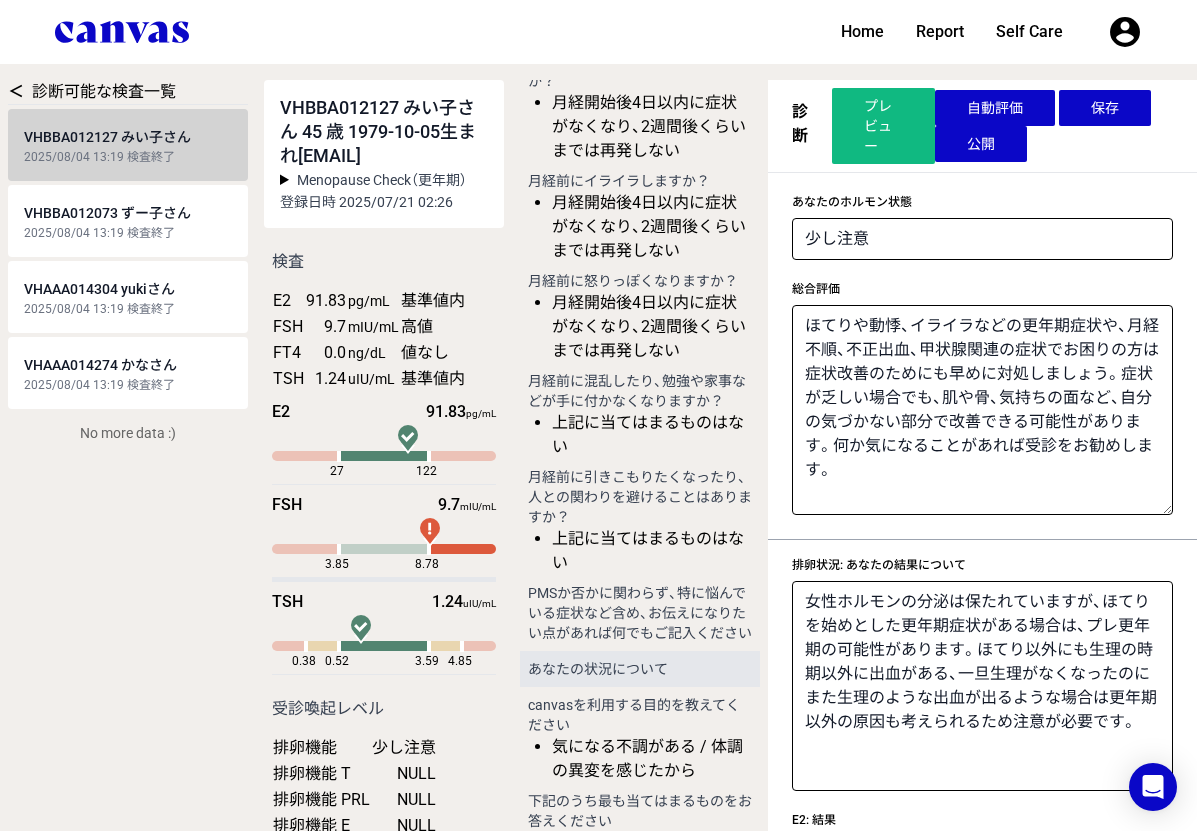 scroll, scrollTop: 2293, scrollLeft: 0, axis: vertical 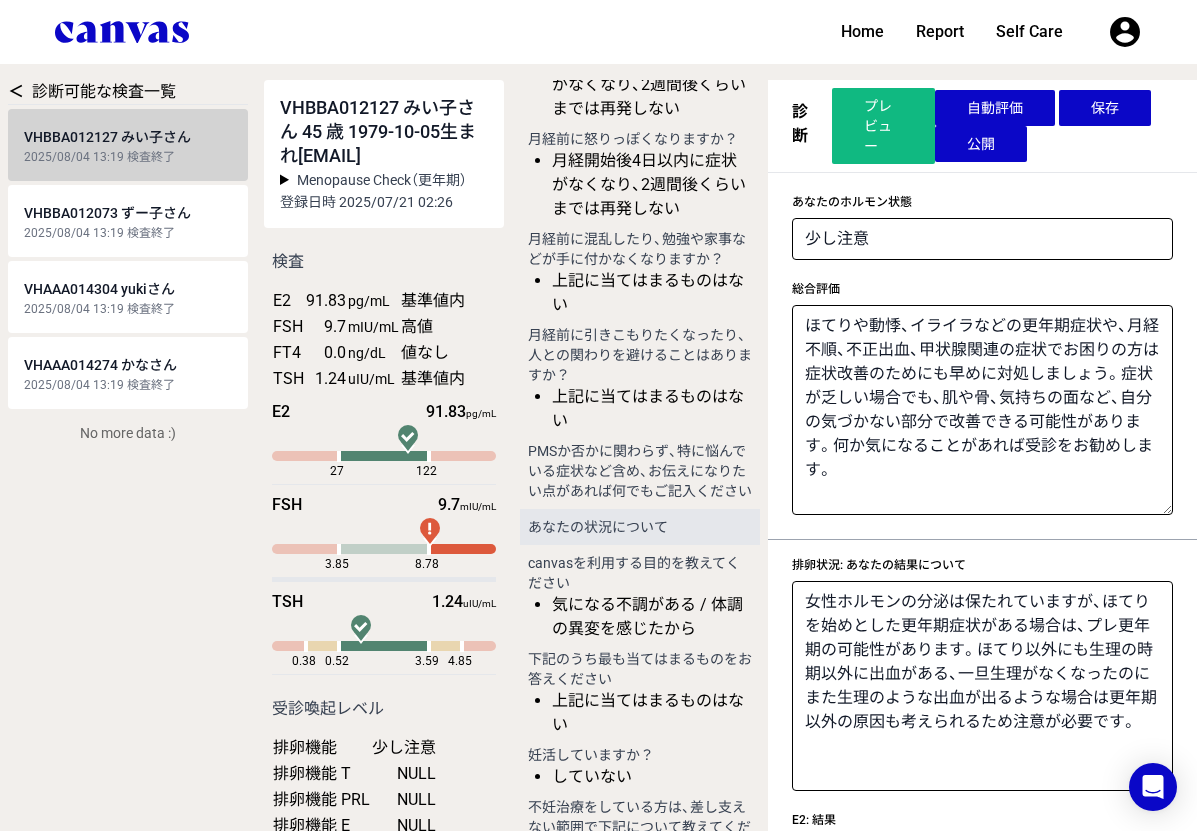 click on "2025/08/04 13:19 検査終了" at bounding box center [128, 233] 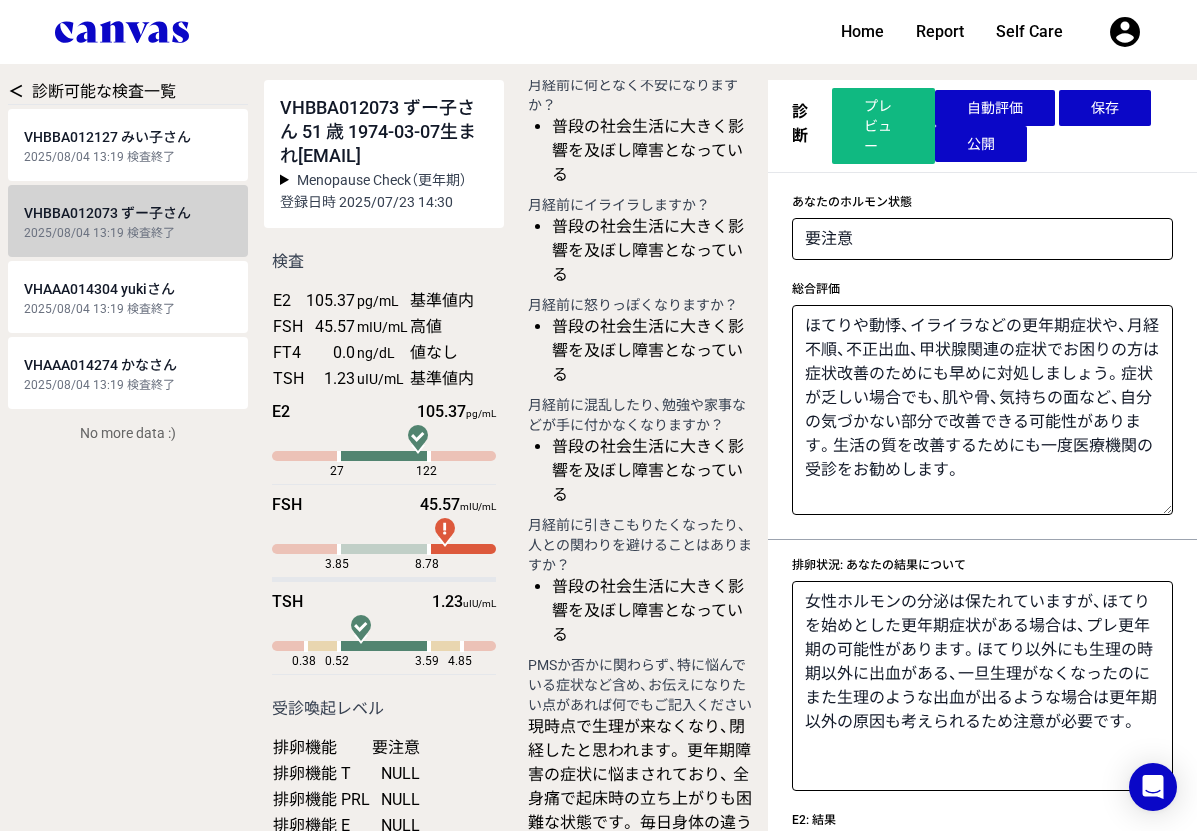 scroll, scrollTop: 2741, scrollLeft: 0, axis: vertical 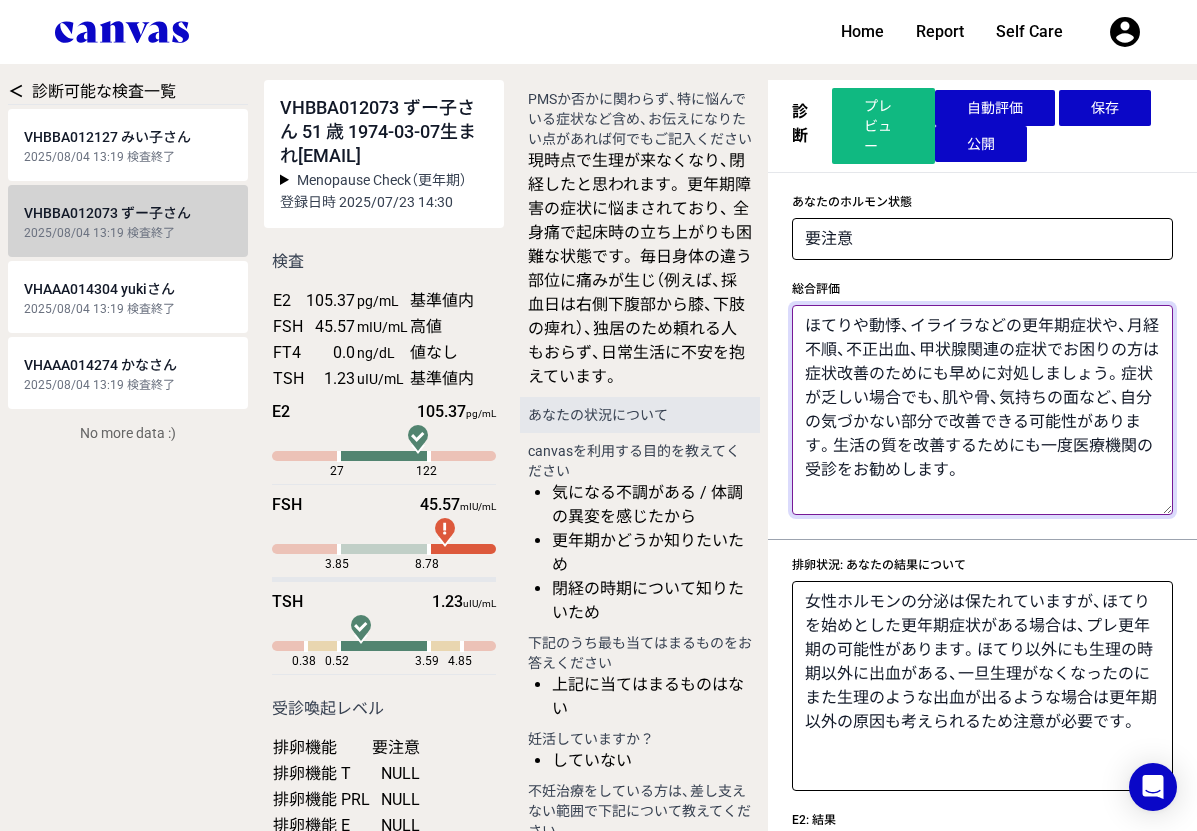 click on "ほてりや動悸、イライラなどの更年期症状や、月経不順、不正出血、甲状腺関連の症状でお困りの方は症状改善のためにも早めに対処しましょう。症状が乏しい場合でも、肌や骨、気持ちの面など、自分の気づかない部分で改善できる可能性があります。生活の質を改善するためにも一度医療機関の受診をお勧めします。" at bounding box center (982, 410) 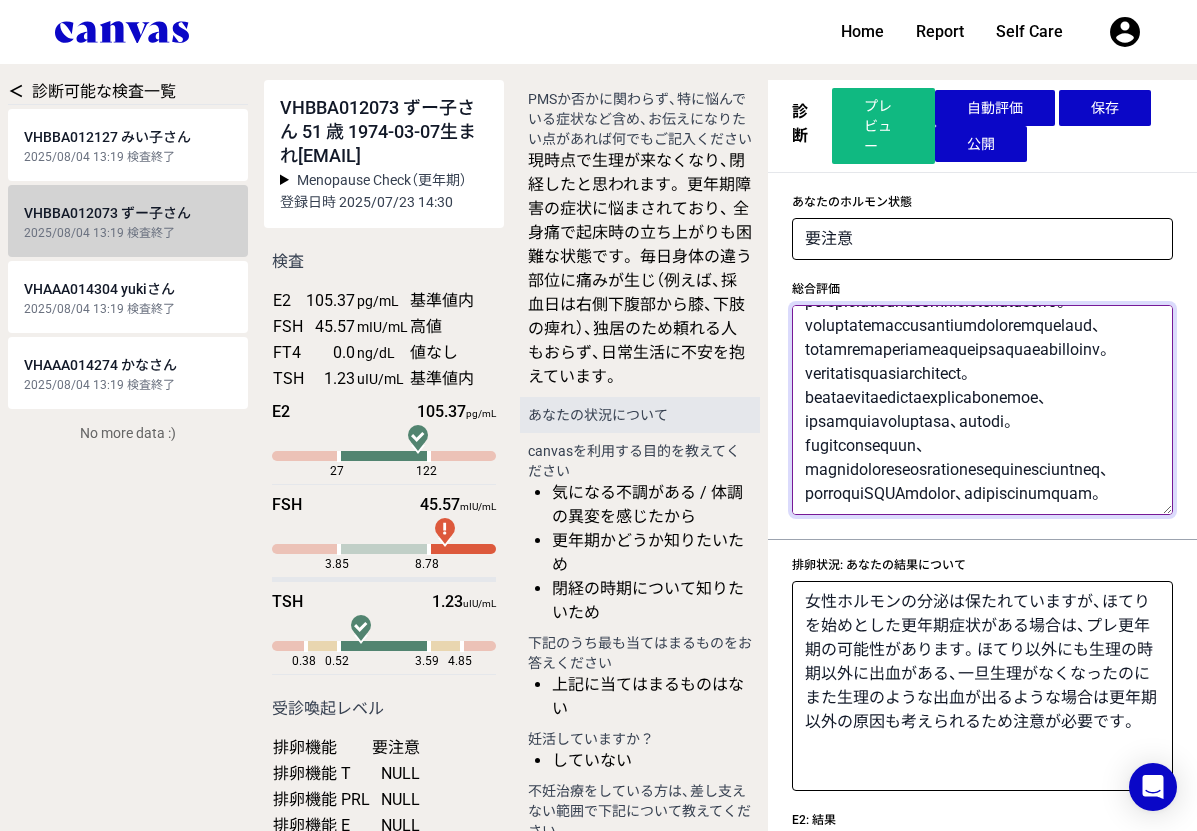 scroll, scrollTop: 528, scrollLeft: 0, axis: vertical 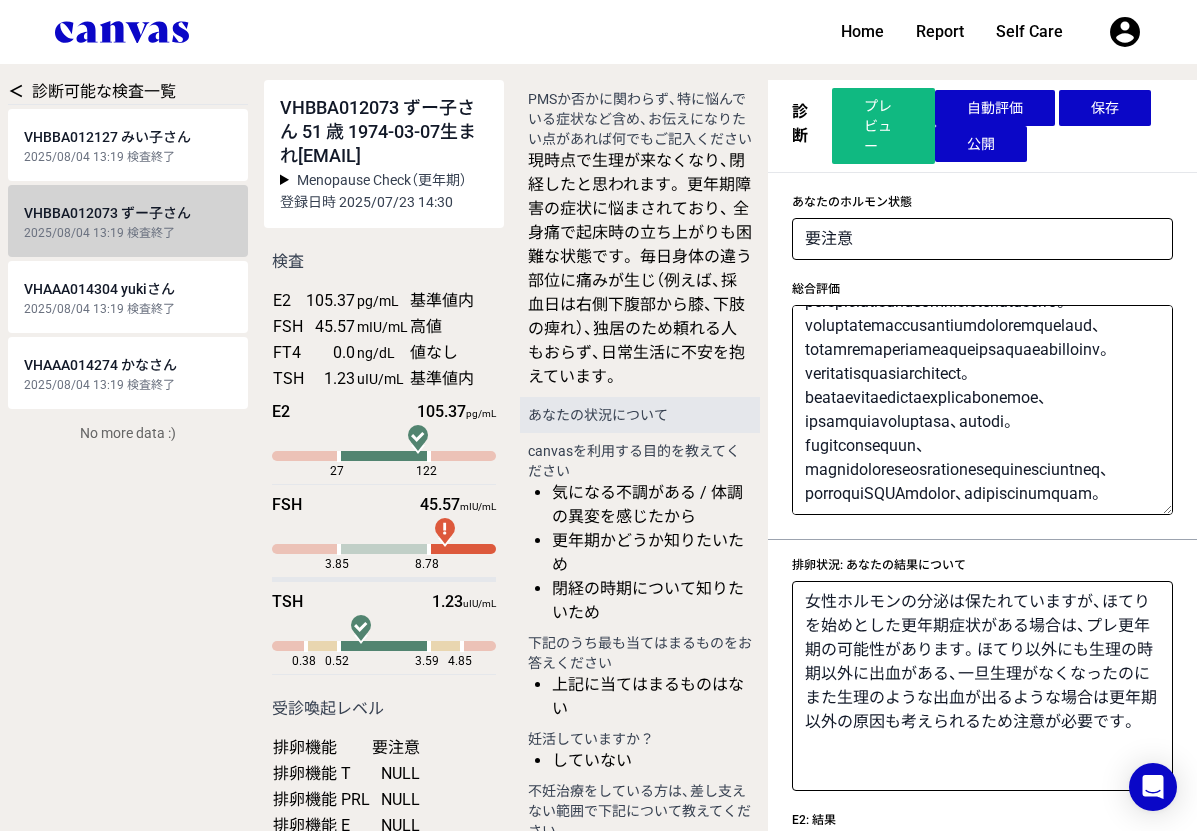 click on "保存" at bounding box center (1105, 108) 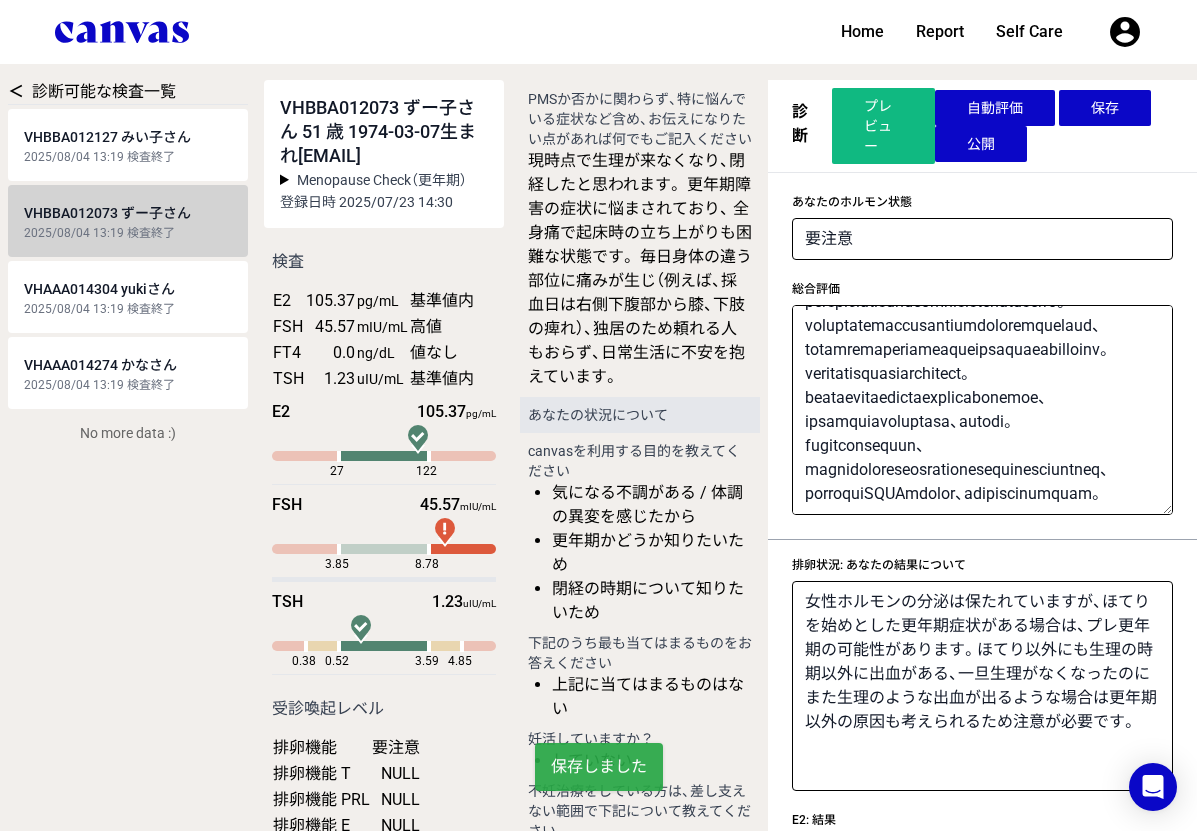 scroll, scrollTop: 0, scrollLeft: 0, axis: both 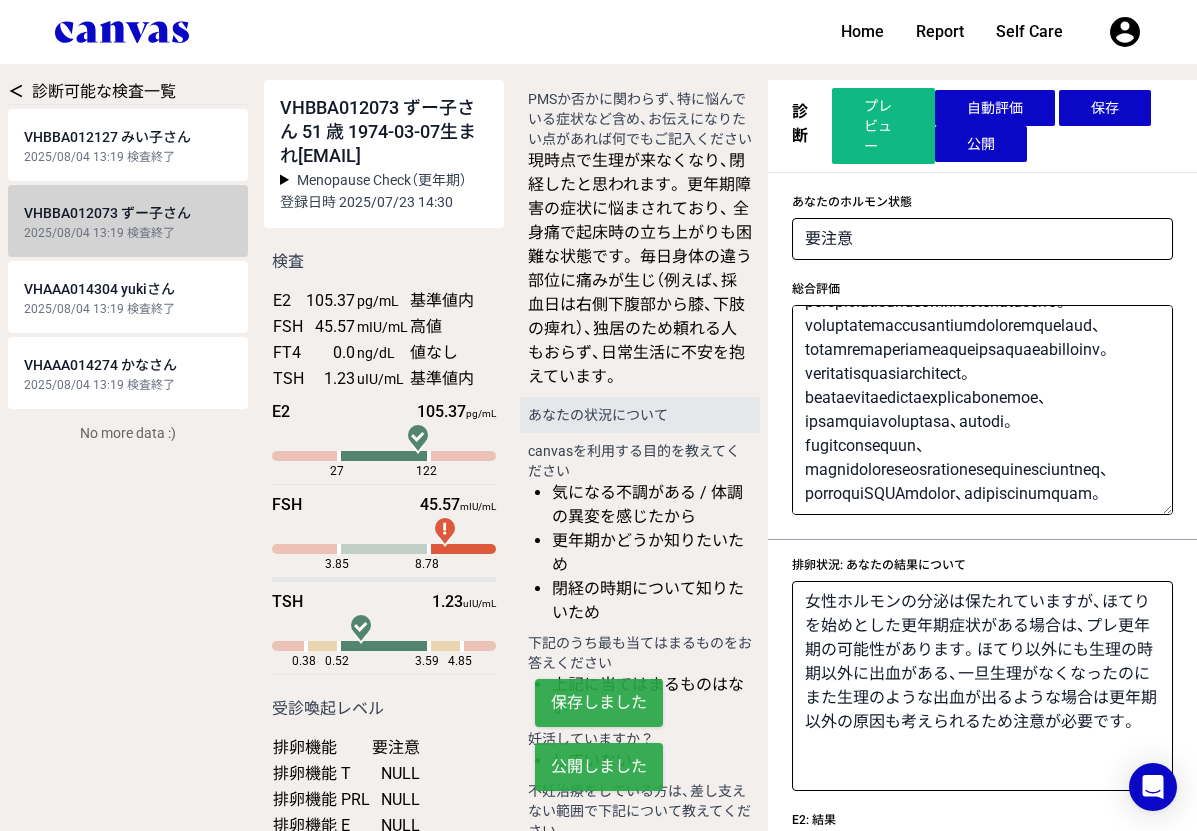 click on "2025/08/04 13:19 検査終了" at bounding box center [128, 309] 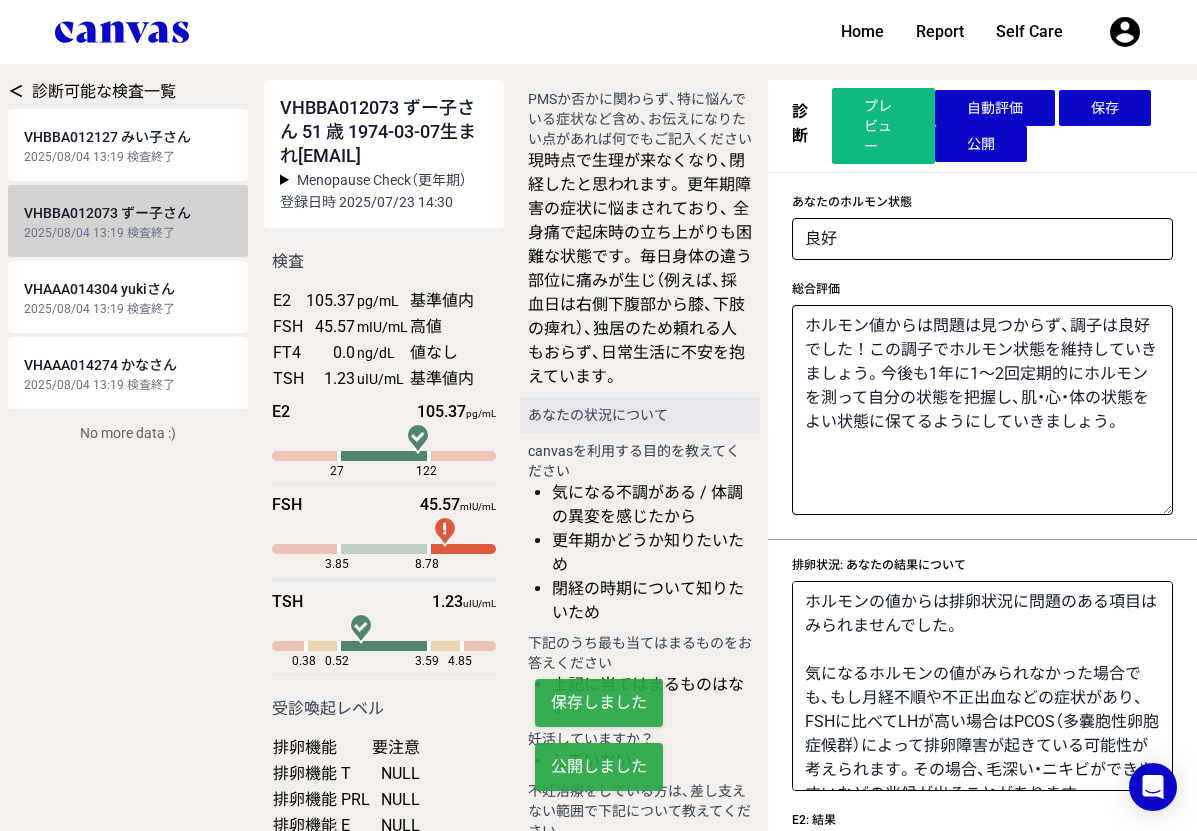 scroll, scrollTop: 0, scrollLeft: 0, axis: both 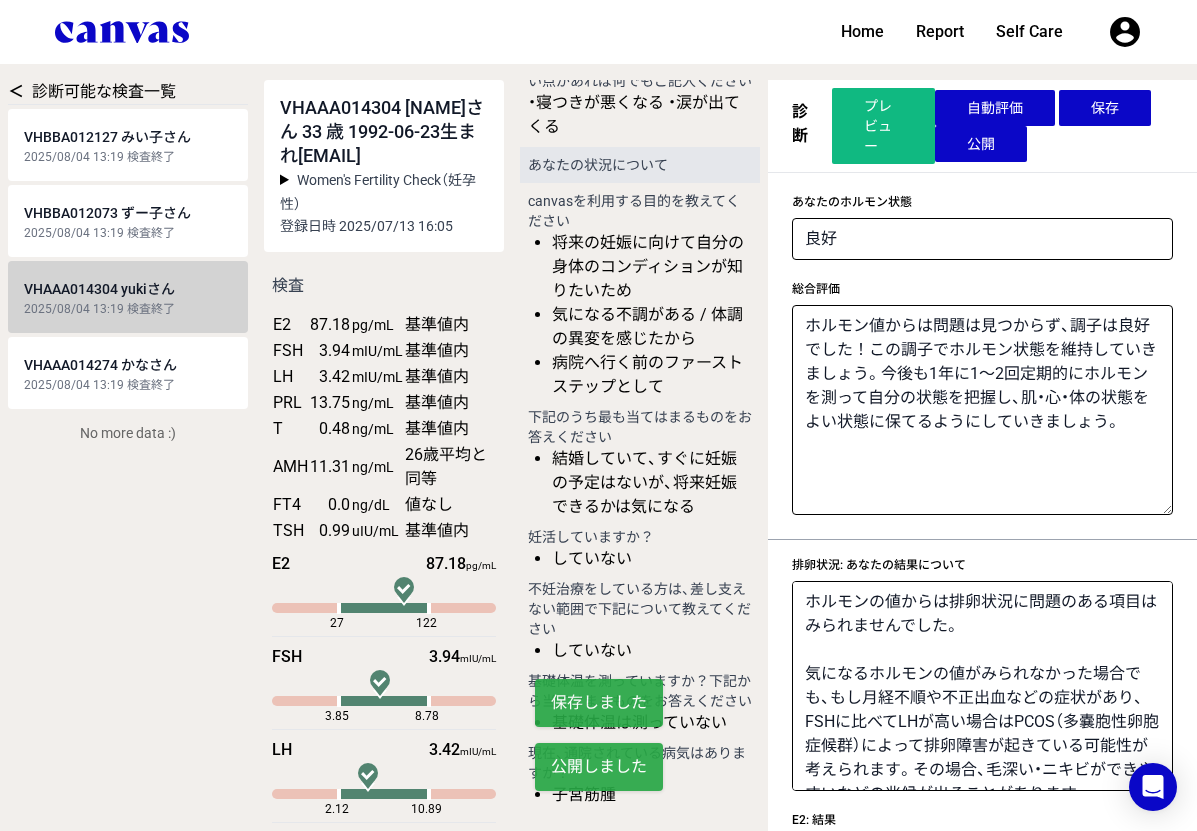 click on "VHAAA014274
[NAME]さん
2025/08/04 13:19 検査終了" at bounding box center (128, 373) 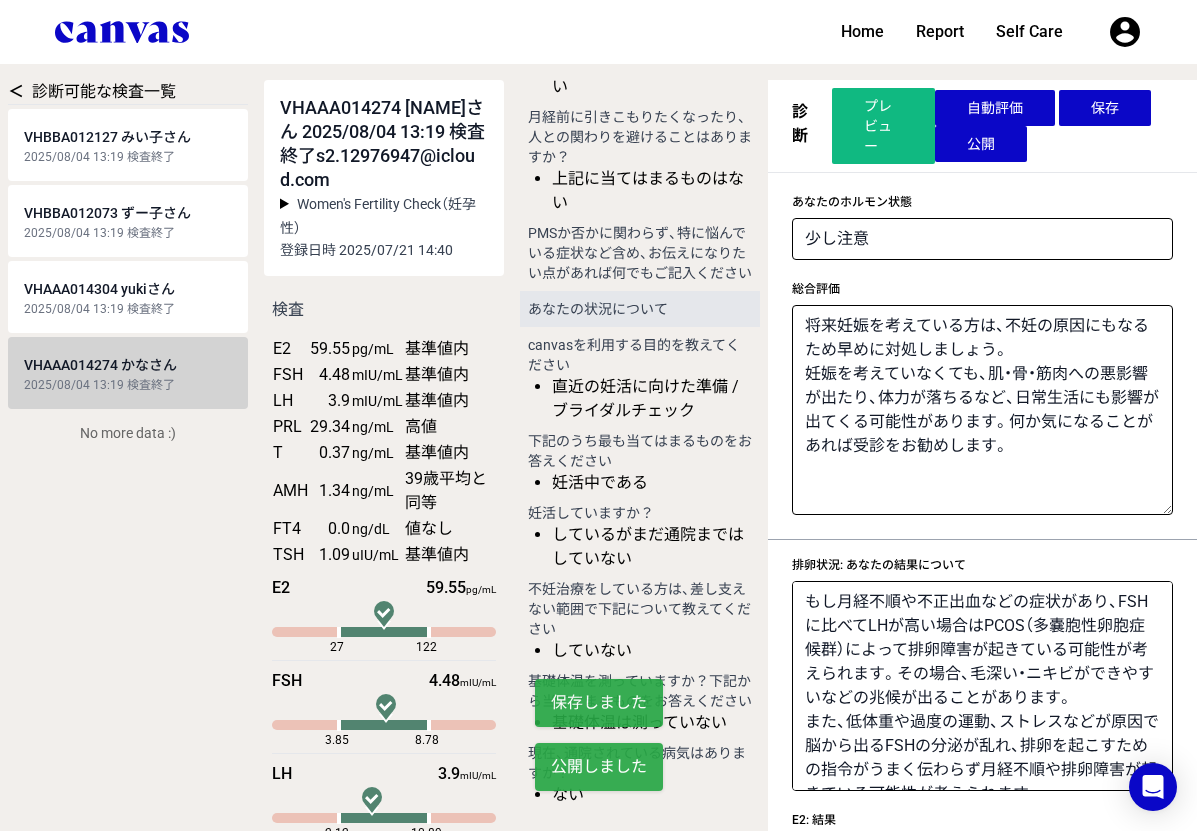 scroll, scrollTop: 2319, scrollLeft: 0, axis: vertical 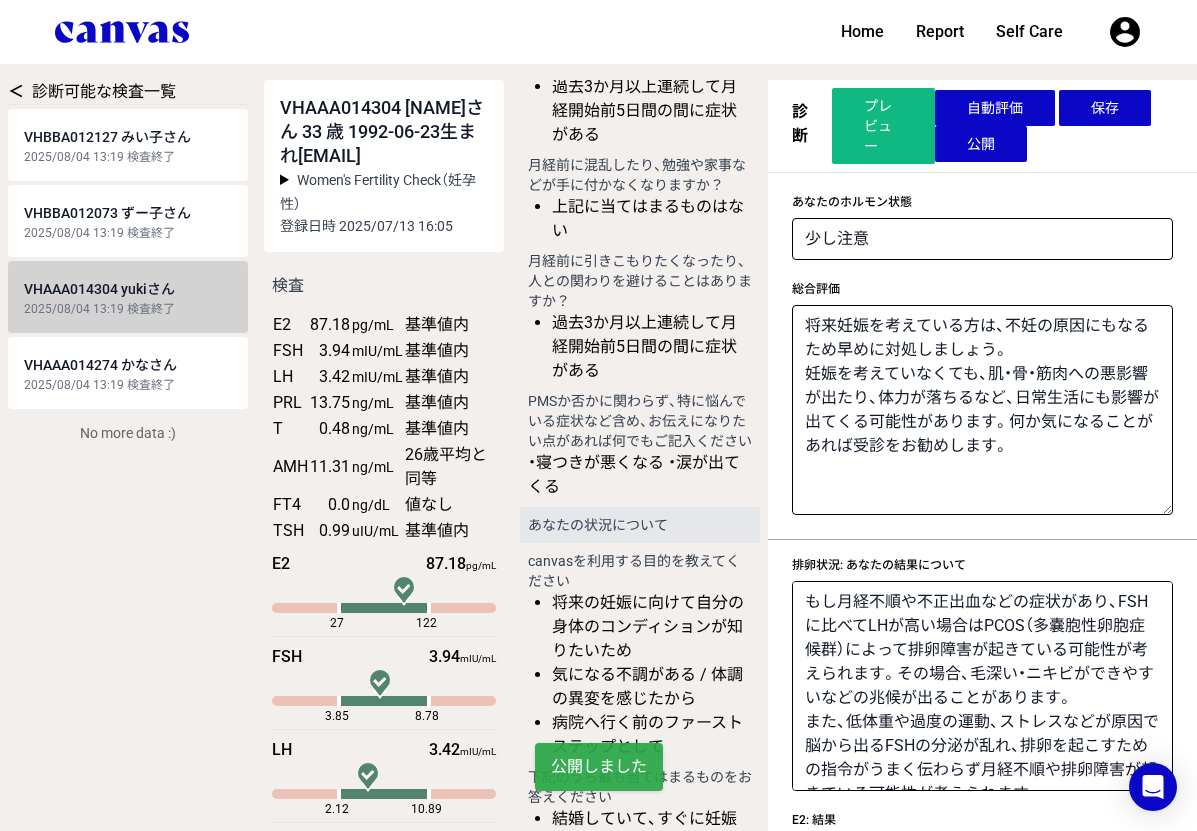 select on "1" 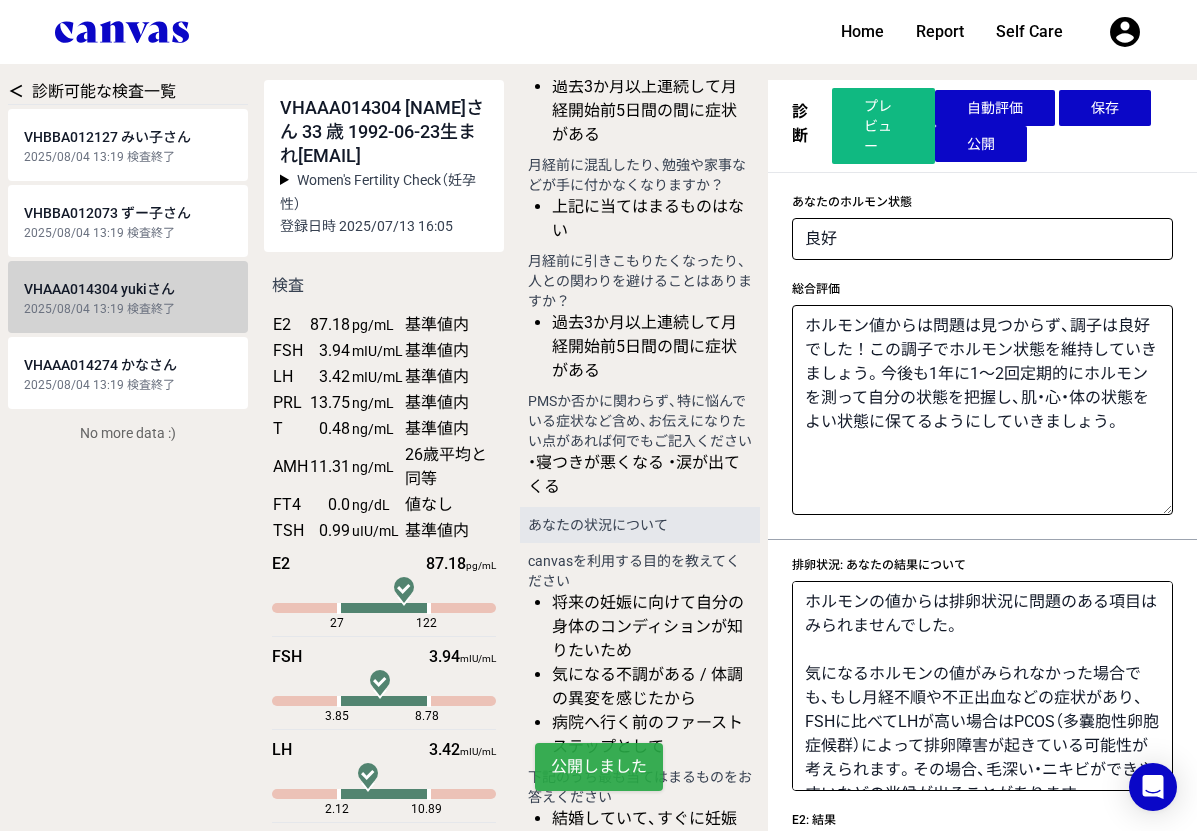 type on "同年代の人と比べて卵巣に残っている卵の数が多いようです。体外受精などの採卵時に取ることができる卵子の数が多めであることや、更年期の開始が遅めである可能性を示しています。
AMHは測定にばらつきが出やすい項目でもあります。気になる場合は何度か測定することをおすすめします。" 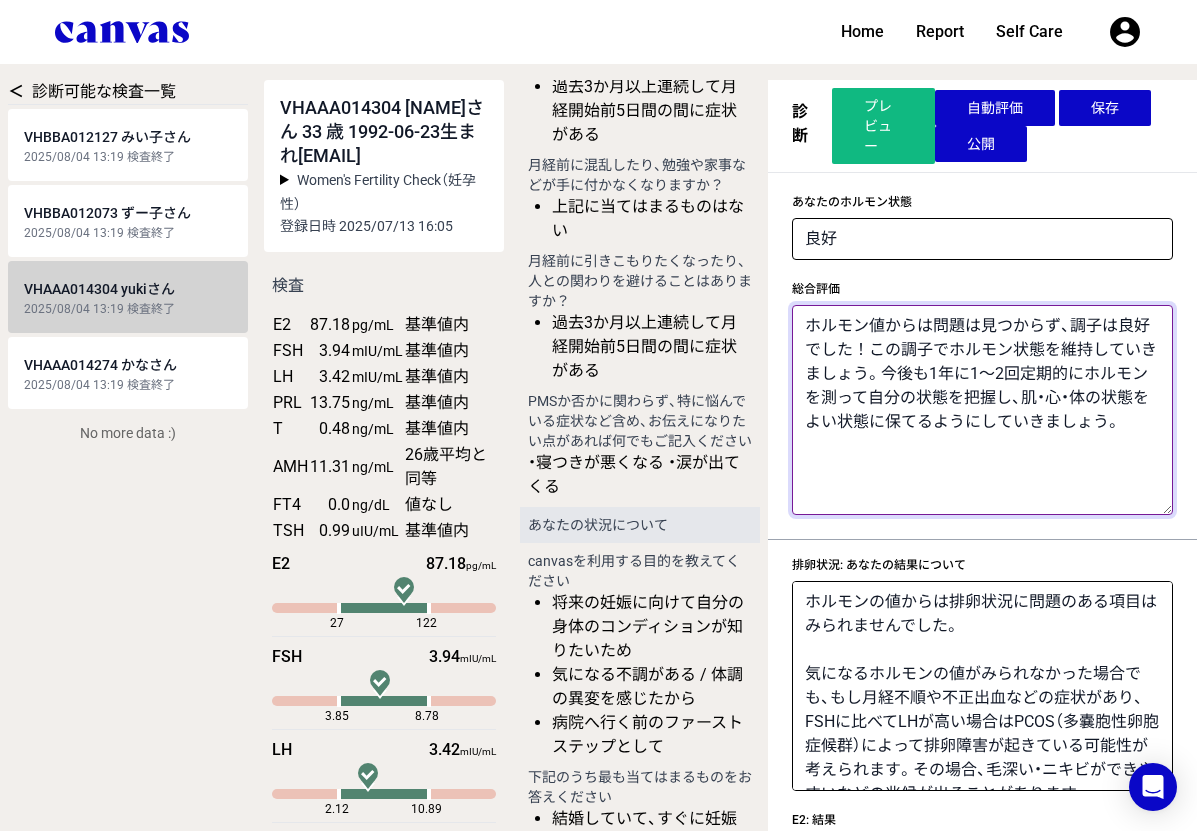 click on "ホルモン値からは問題は見つからず、調子は良好でした！この調子でホルモン状態を維持していきましょう。今後も1年に1～2回定期的にホルモンを測って自分の状態を把握し、肌・心・体の状態をよい状態に保てるようにしていきましょう。" at bounding box center (982, 410) 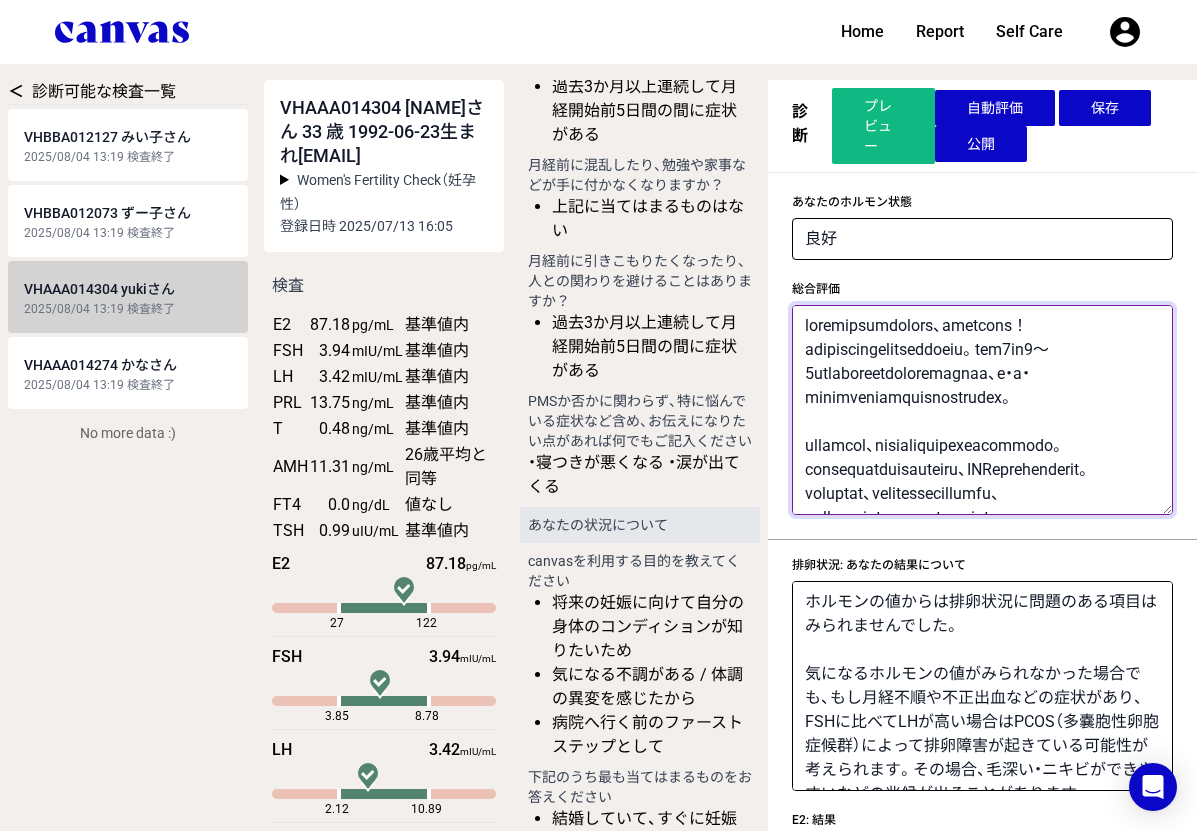 scroll, scrollTop: 0, scrollLeft: 0, axis: both 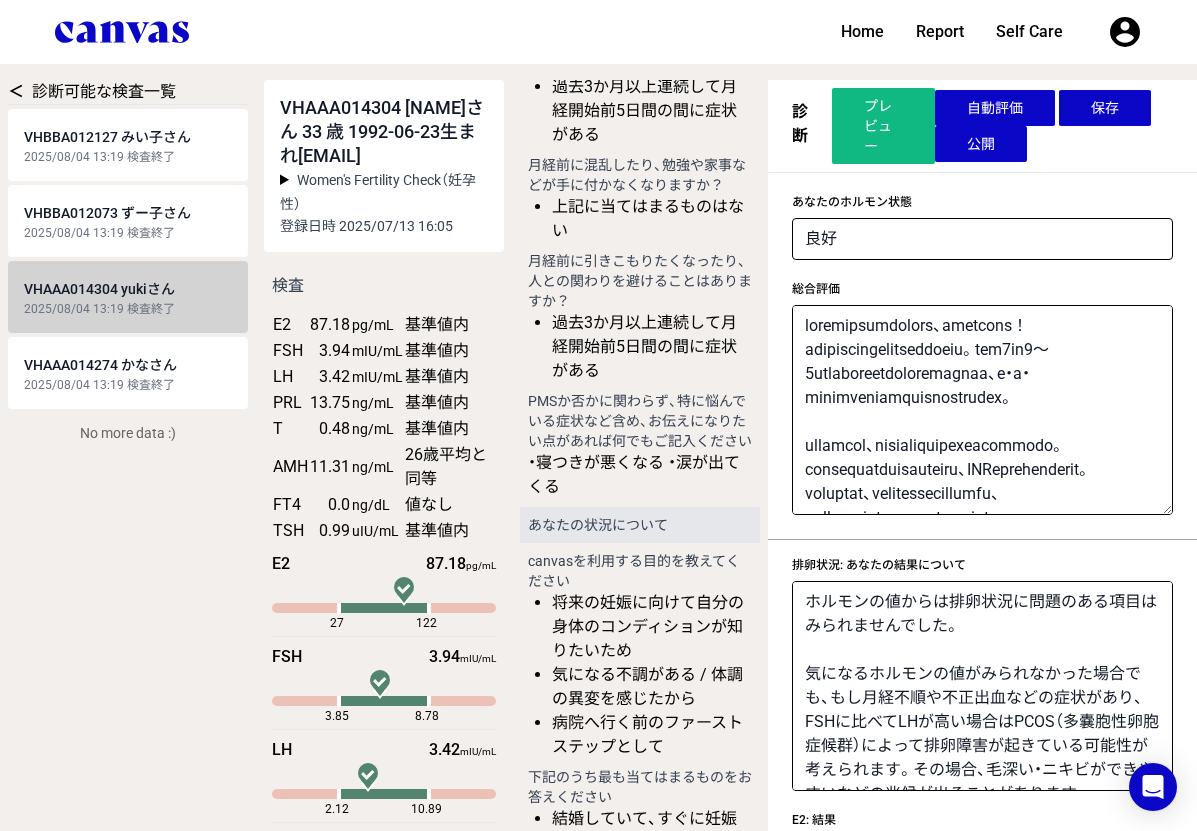 click on "保存" at bounding box center (1105, 108) 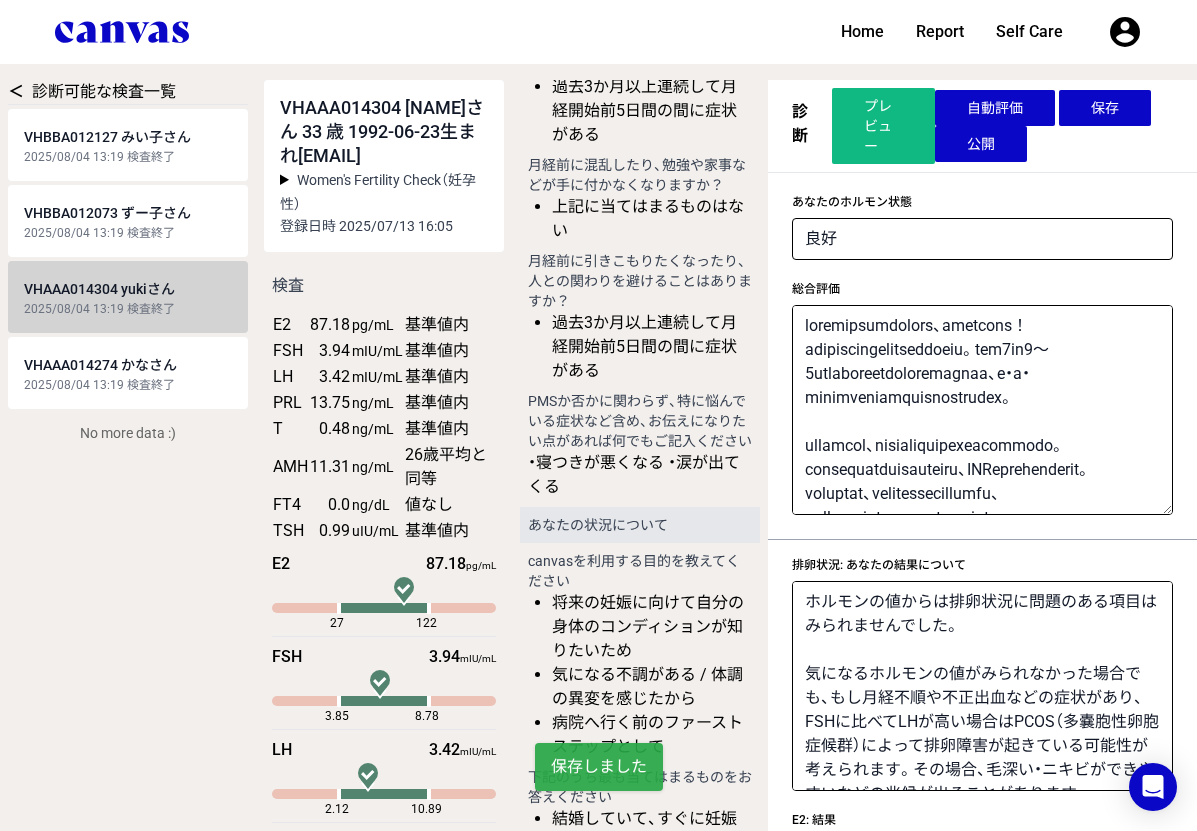 click on "公開" at bounding box center [981, 144] 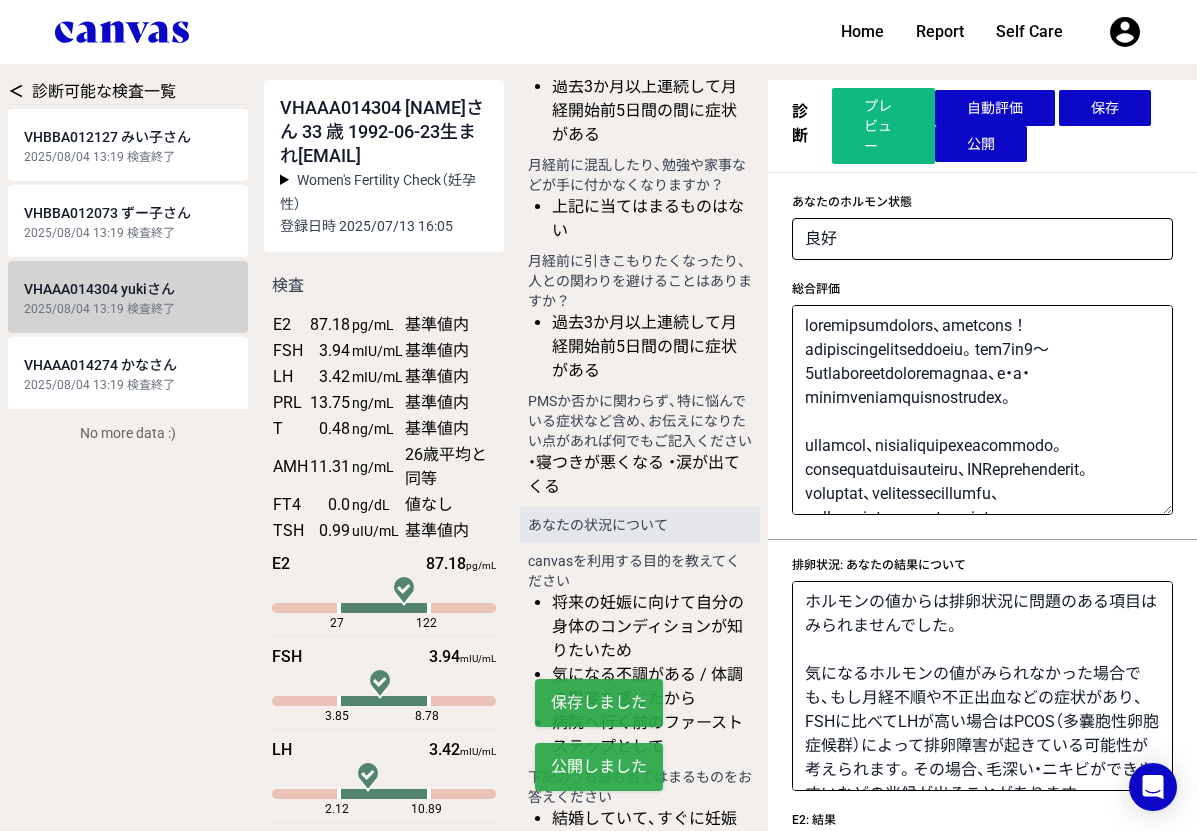 click on "VHBBA012127
[NAME]さん
2025/08/04 13:19 検査終了" at bounding box center (128, 145) 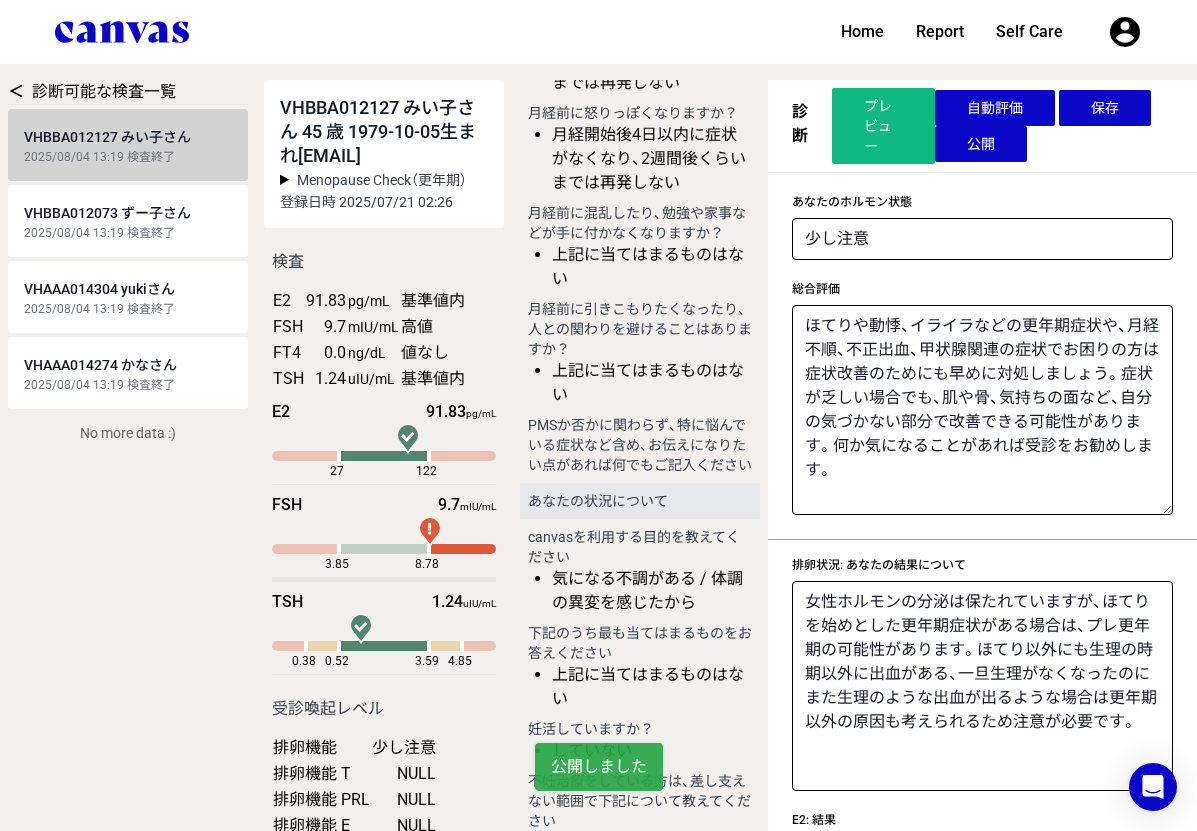 click on "保存" at bounding box center [1105, 108] 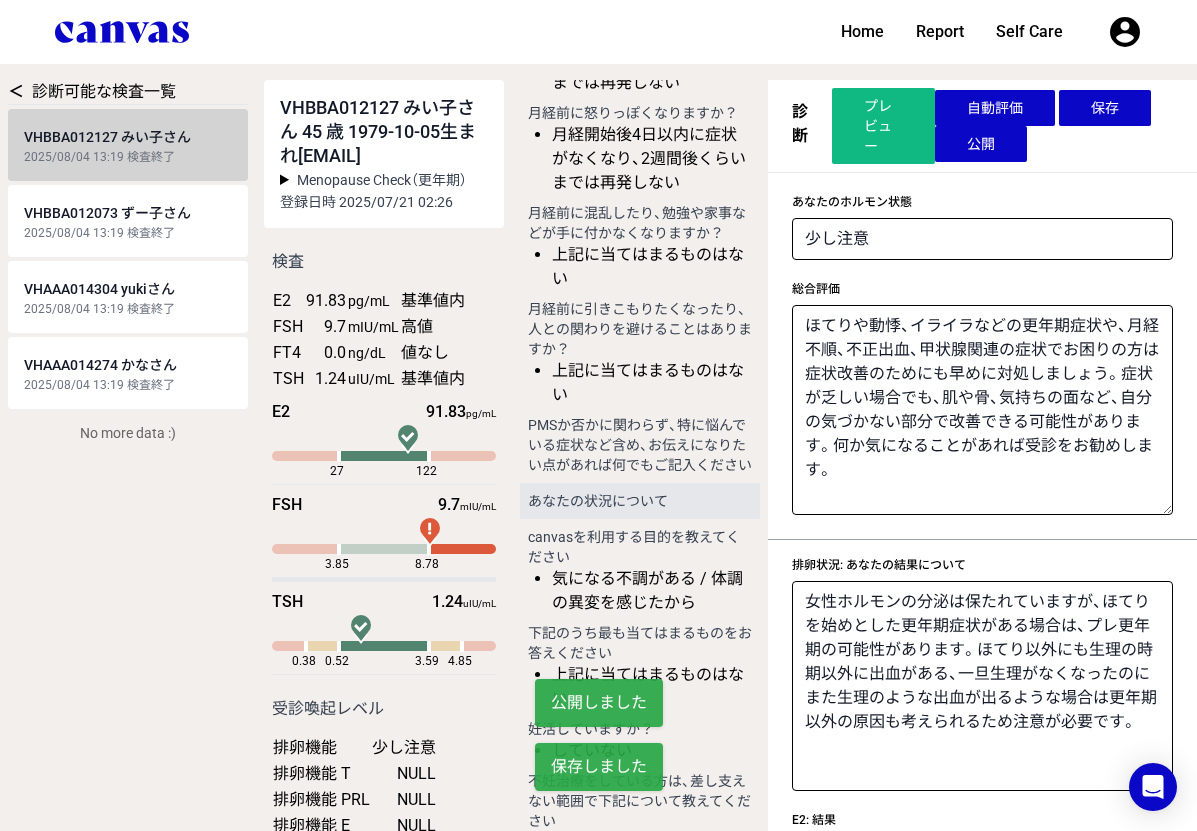 click on "公開" at bounding box center [981, 144] 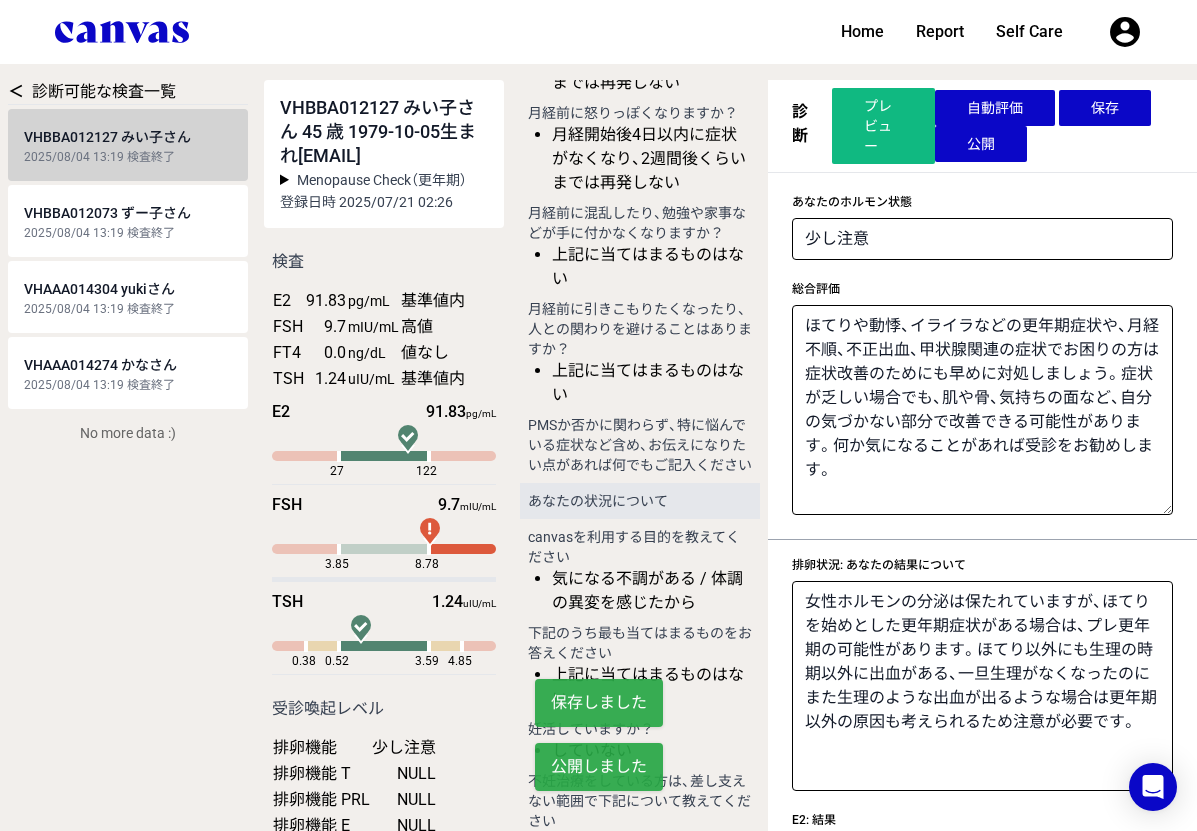 click on "VHAAA014274
かなさん" at bounding box center (100, 365) 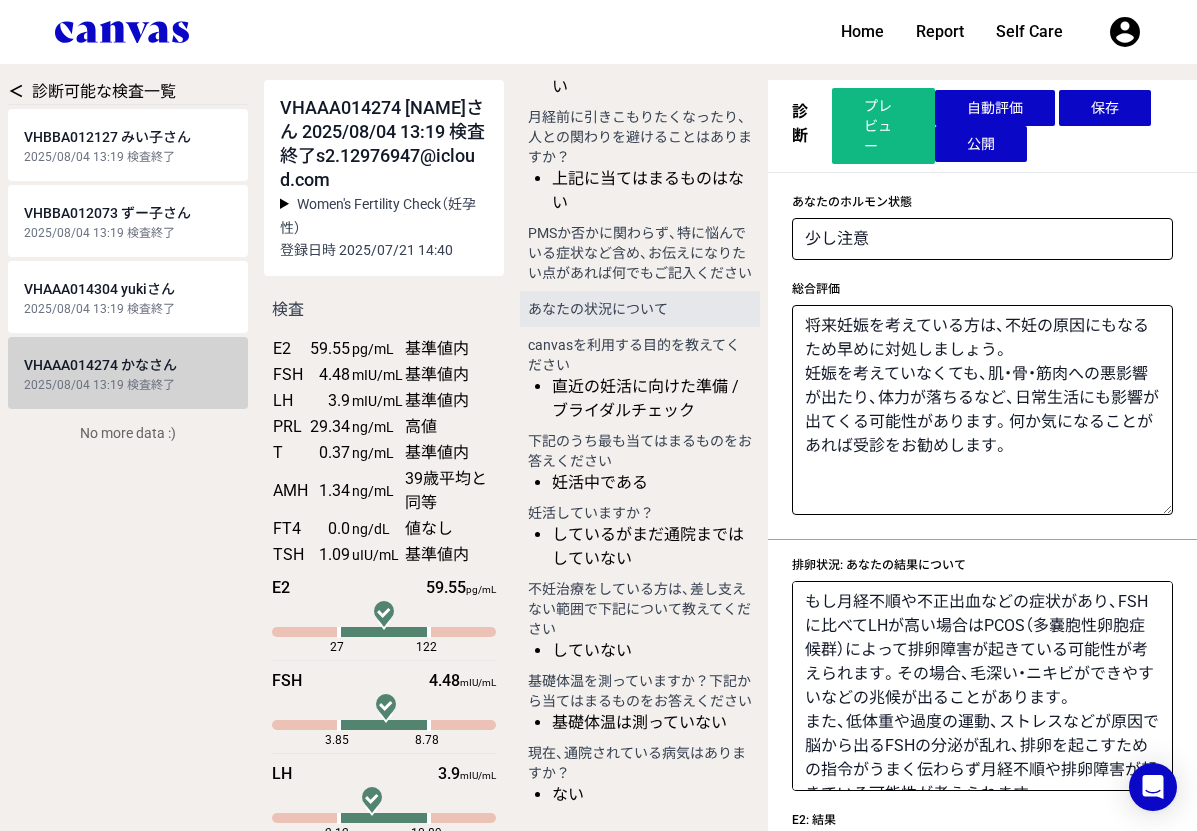 click on "保存" at bounding box center [1105, 108] 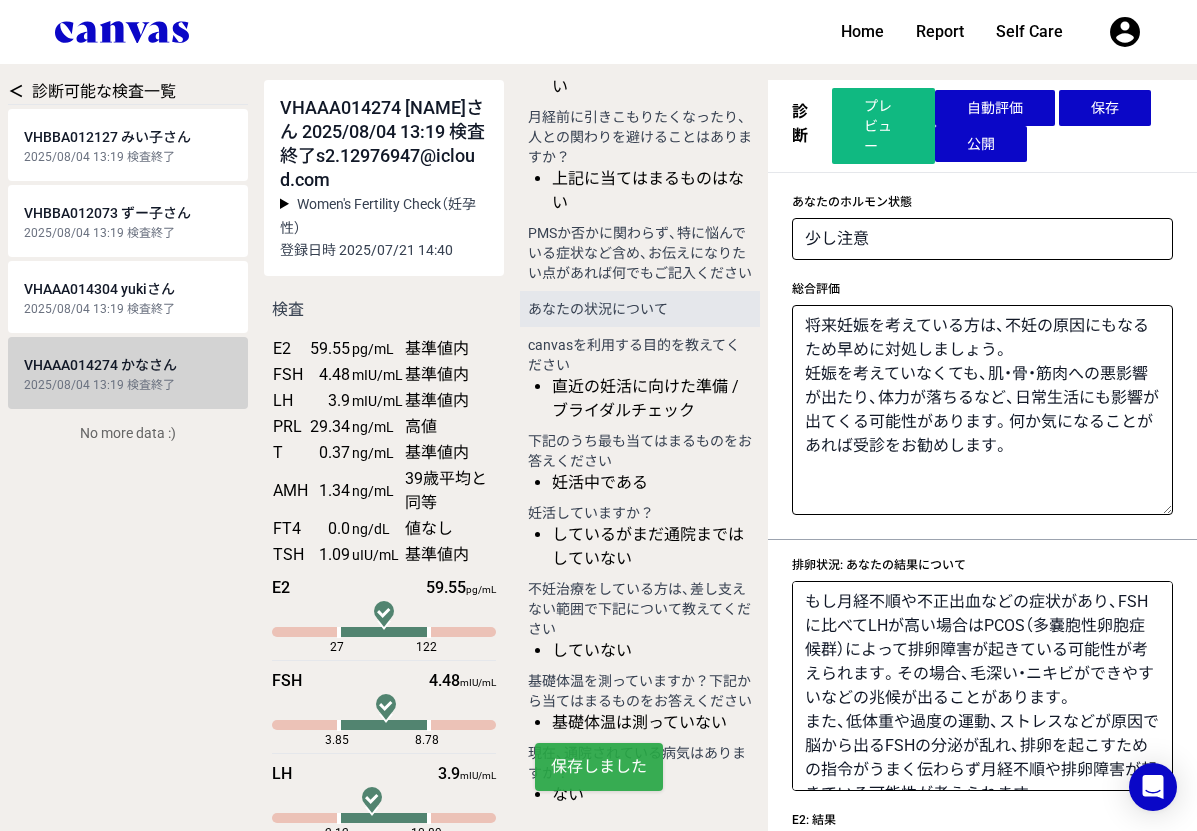 click on "公開" at bounding box center [981, 144] 